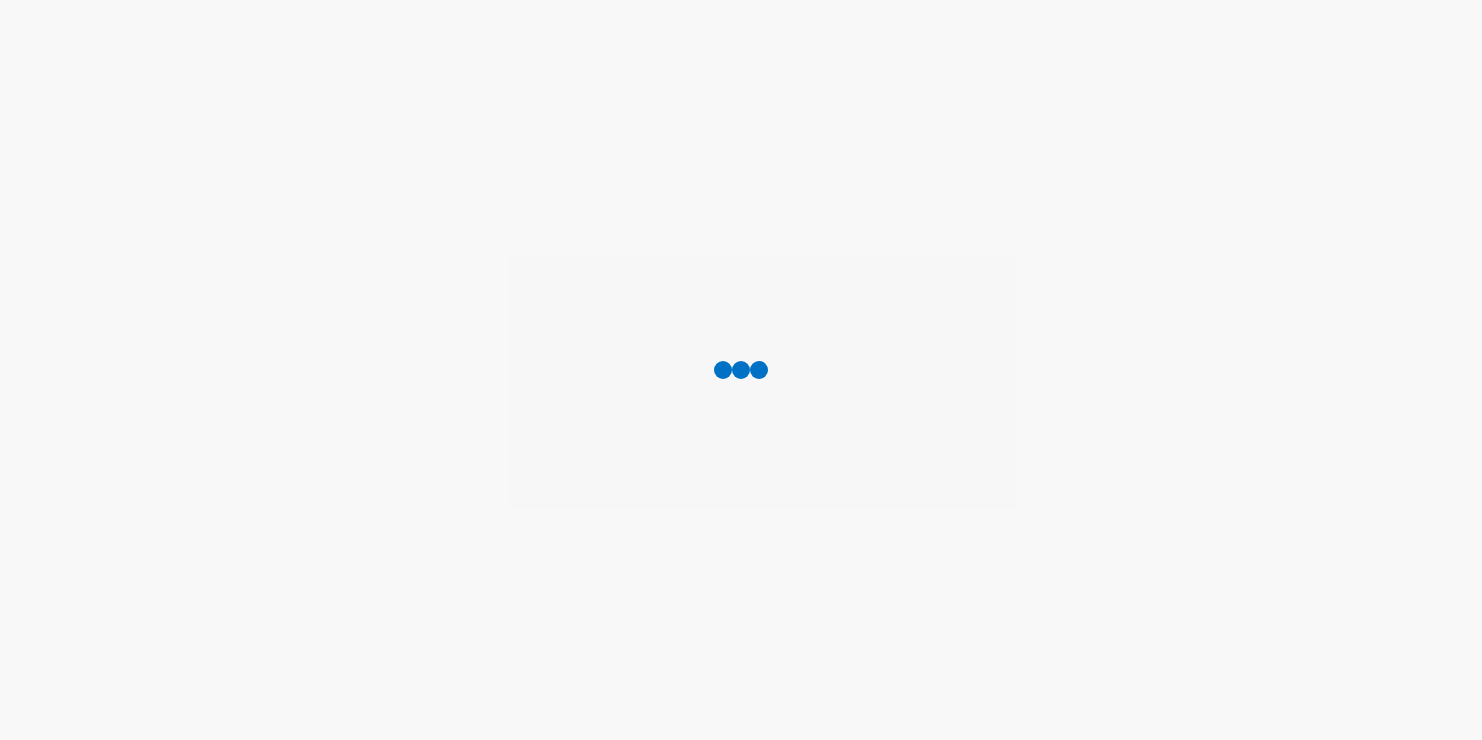 scroll, scrollTop: 0, scrollLeft: 0, axis: both 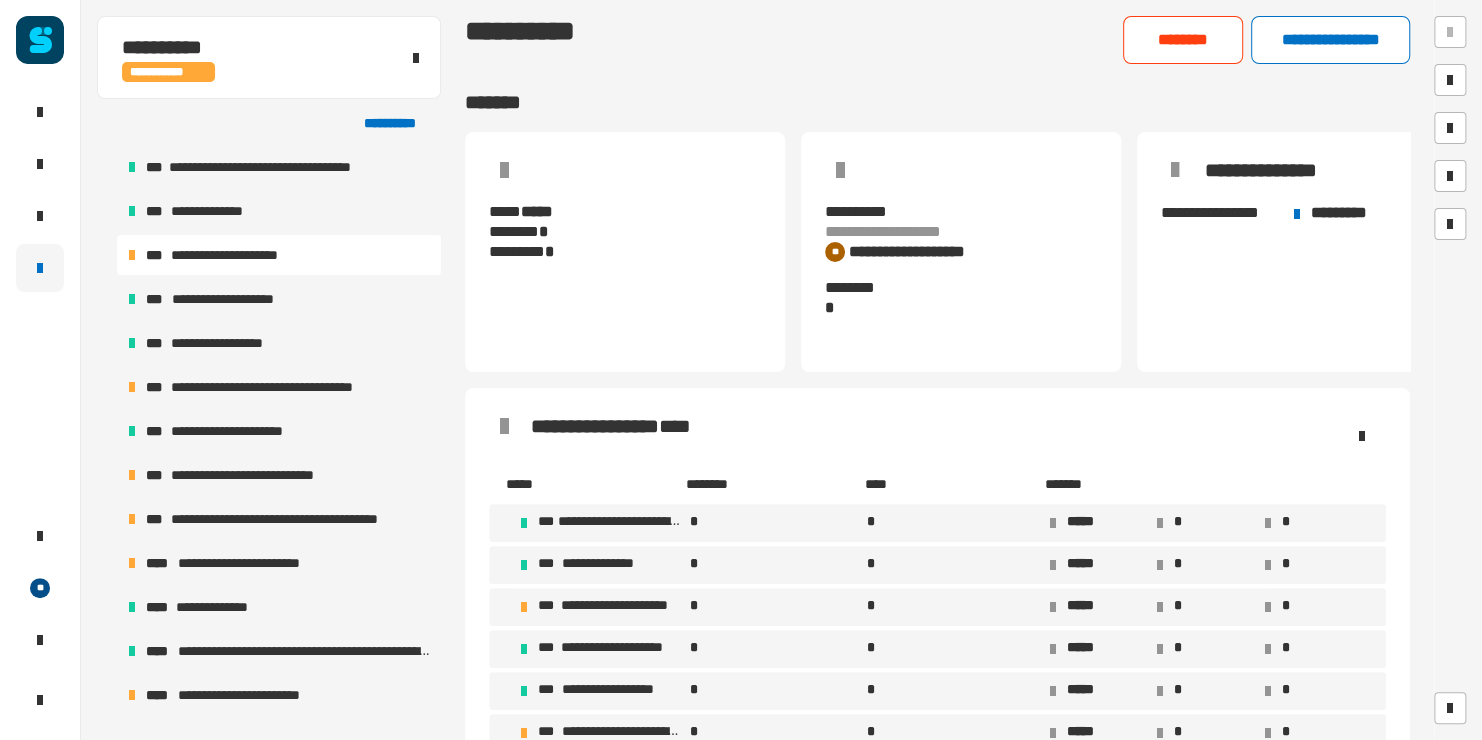 click on "**********" at bounding box center [279, 255] 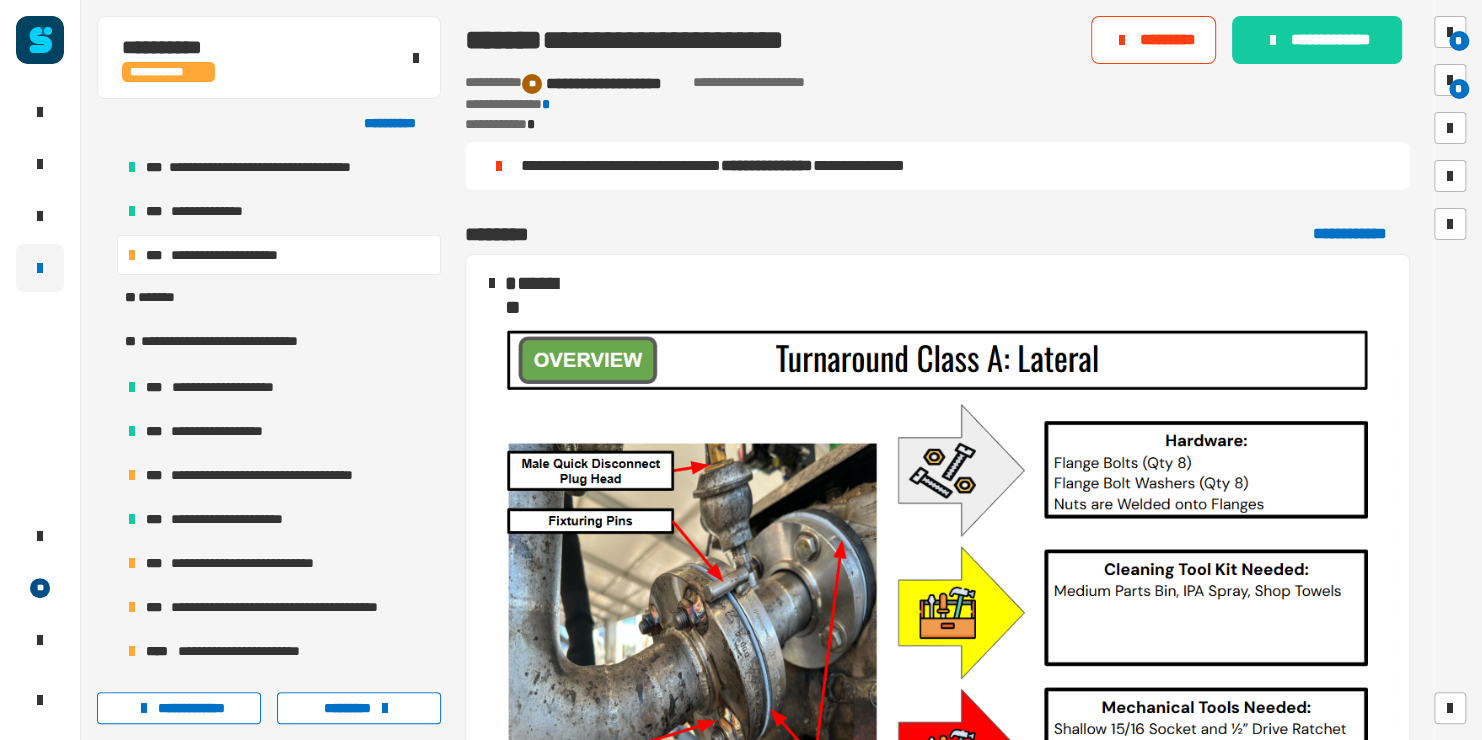 click on "* *" 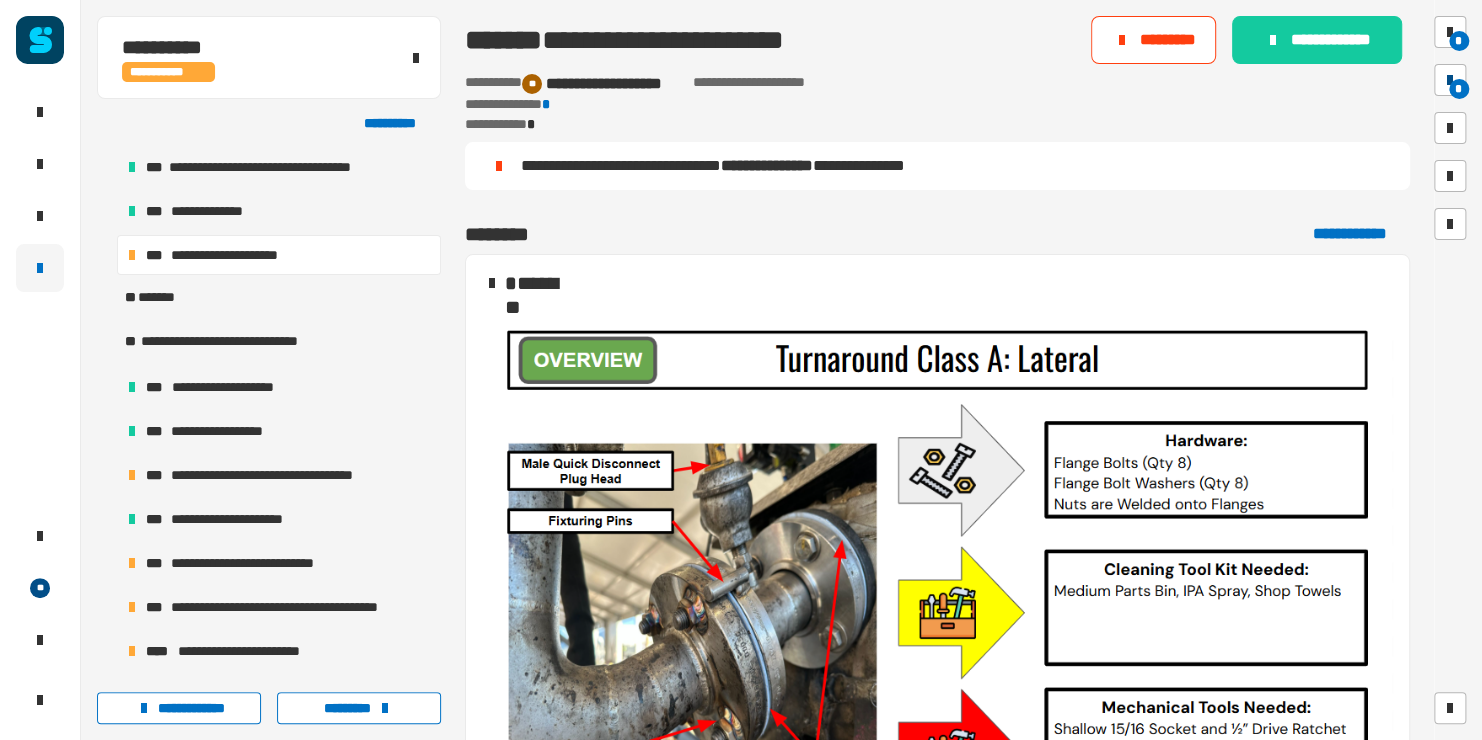 click on "*" at bounding box center [1459, 89] 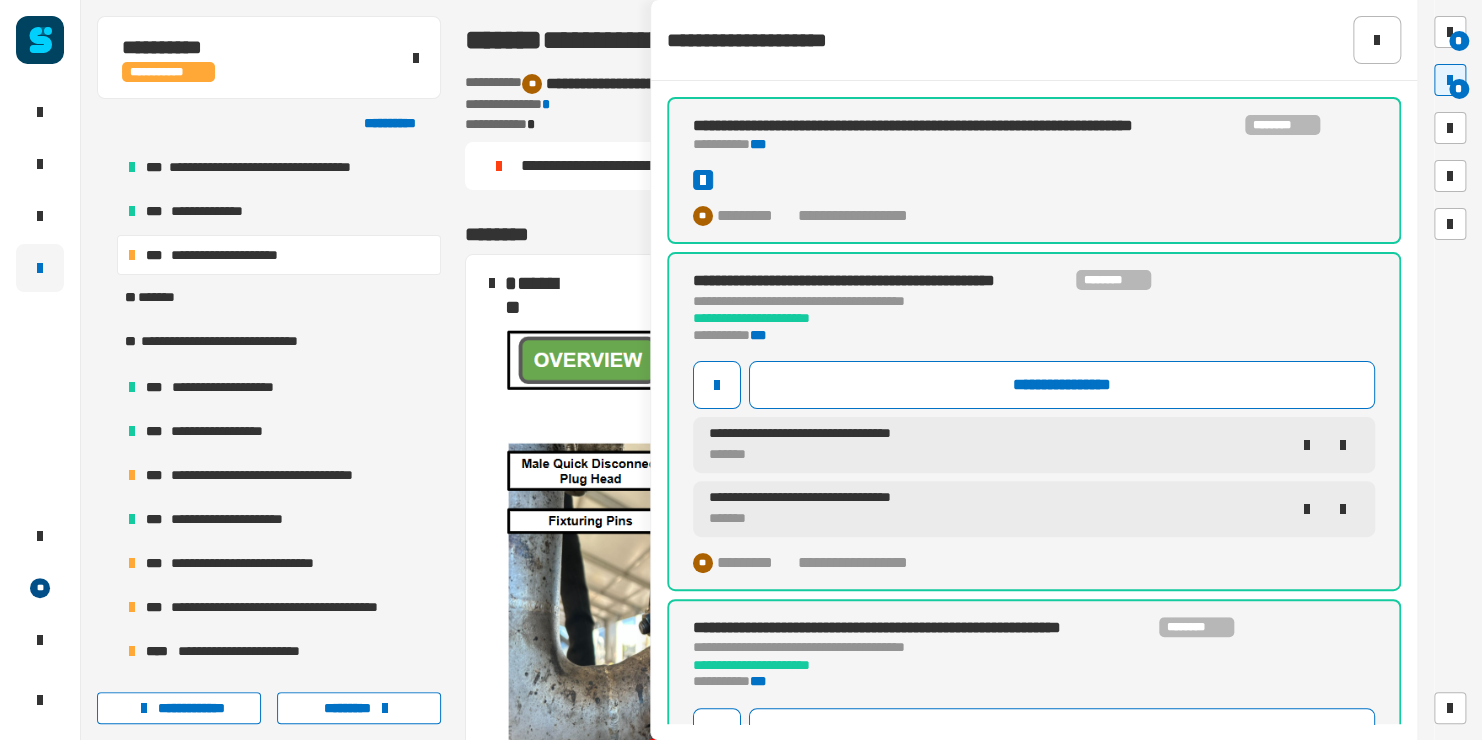 click on "**********" 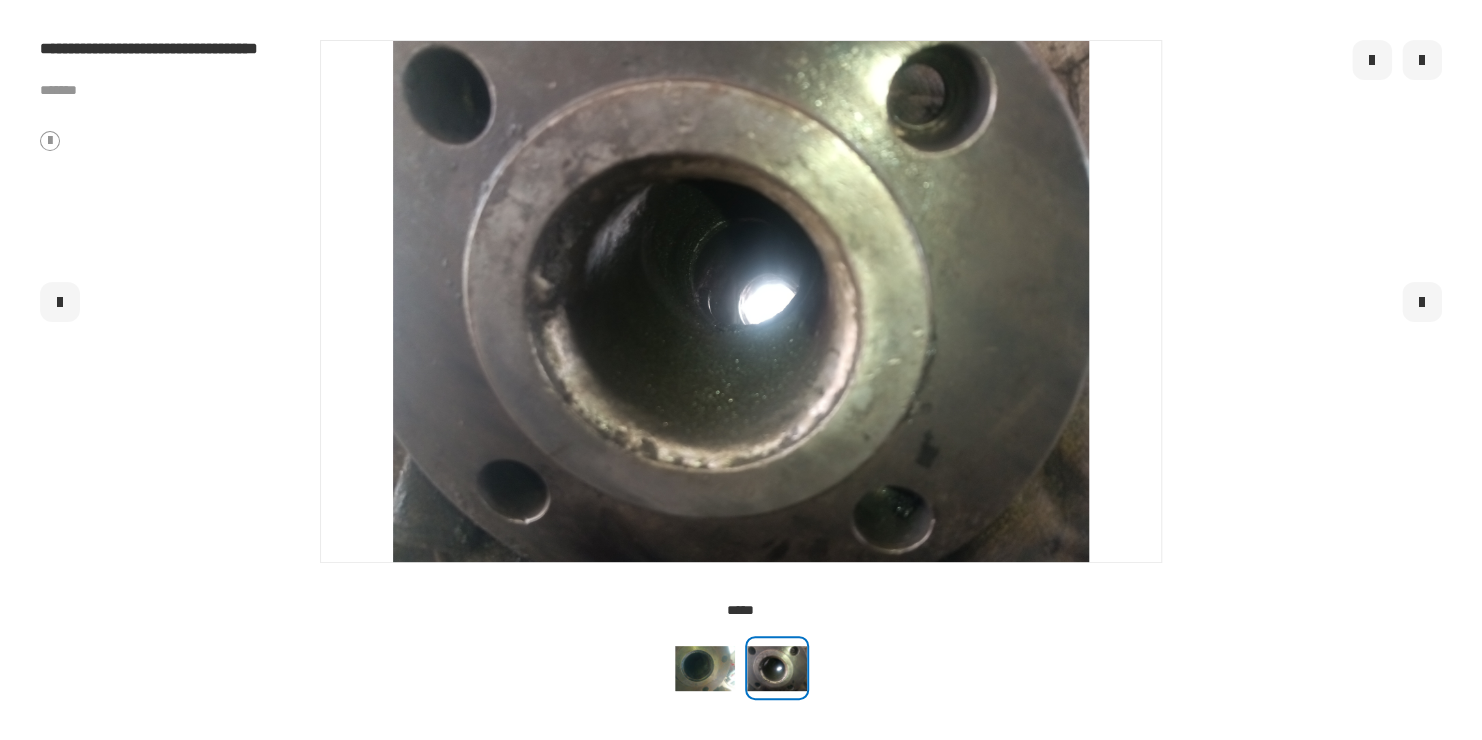 click 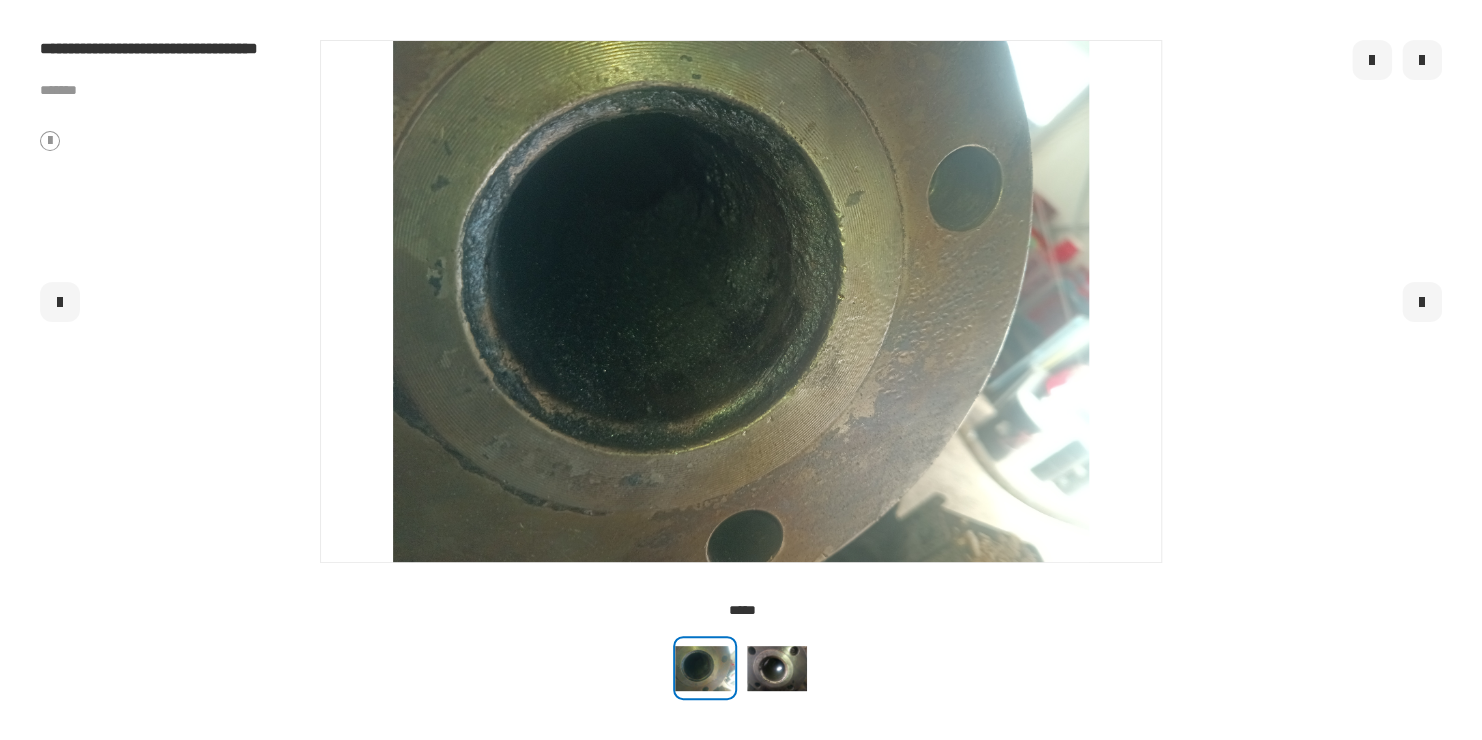 click 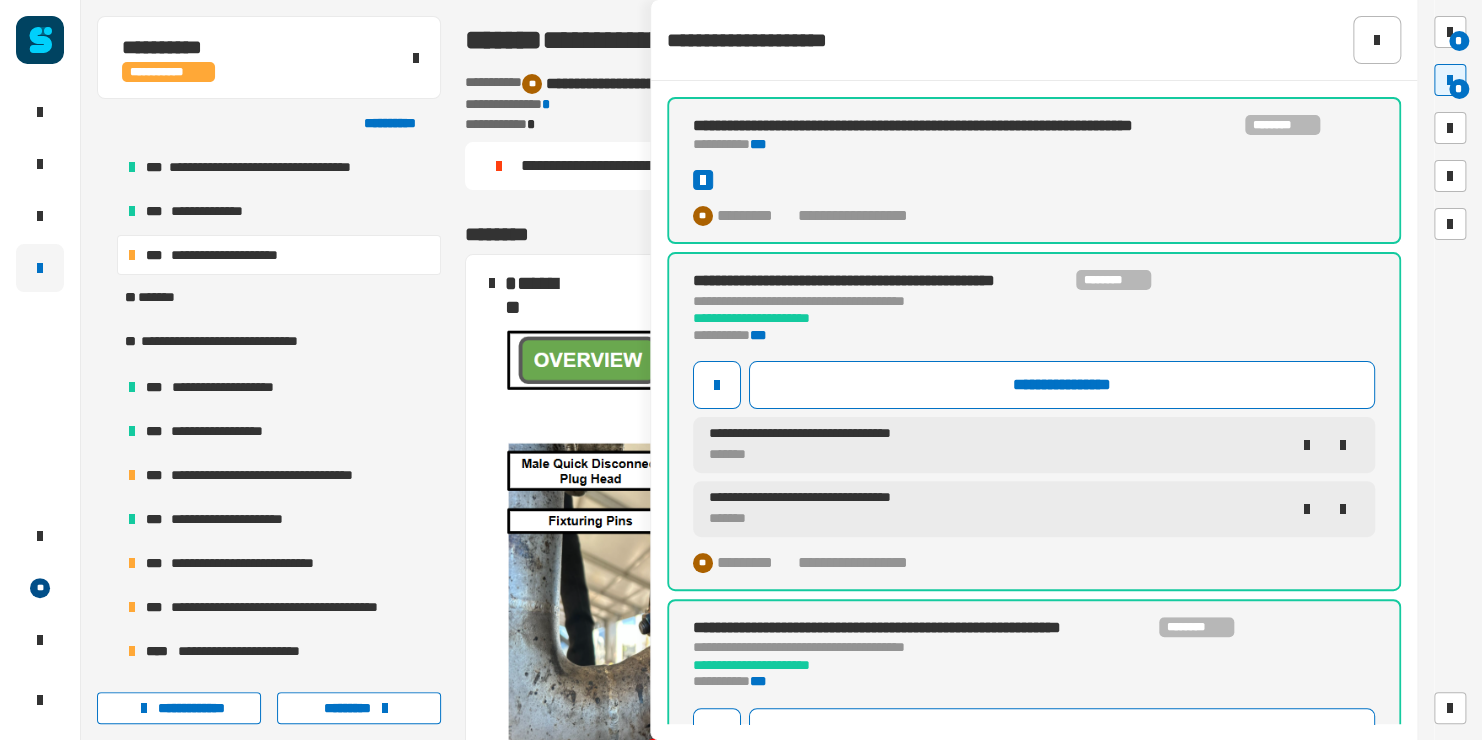 scroll, scrollTop: 212, scrollLeft: 0, axis: vertical 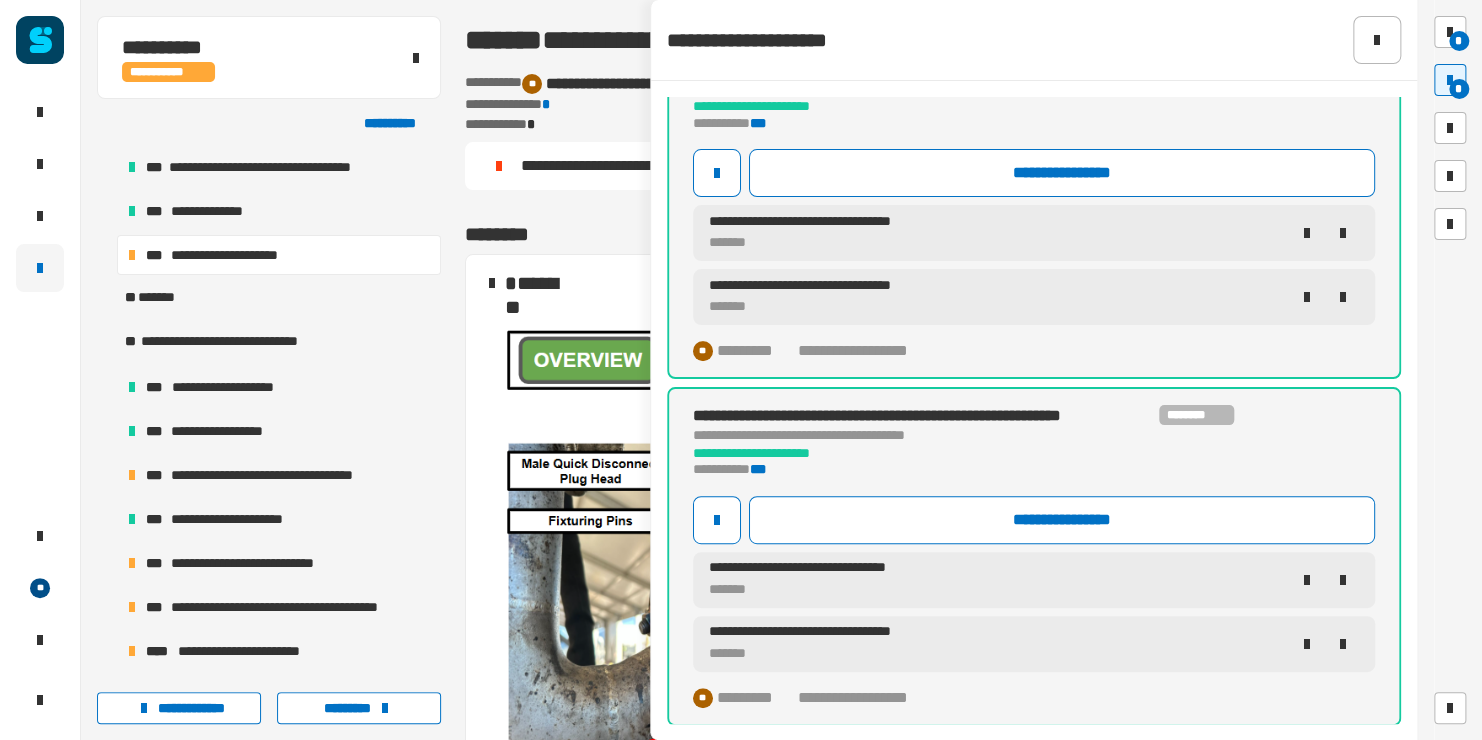 click on "**********" 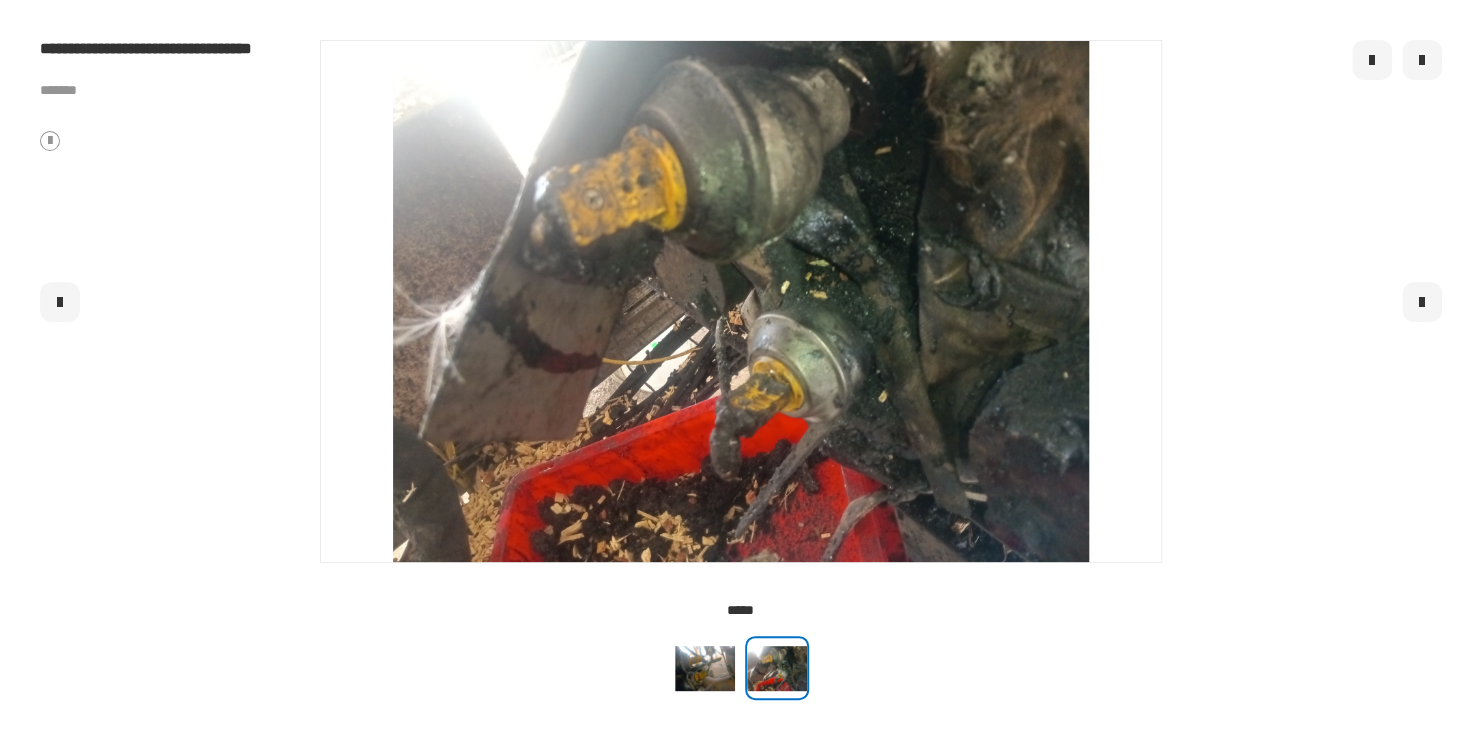 click 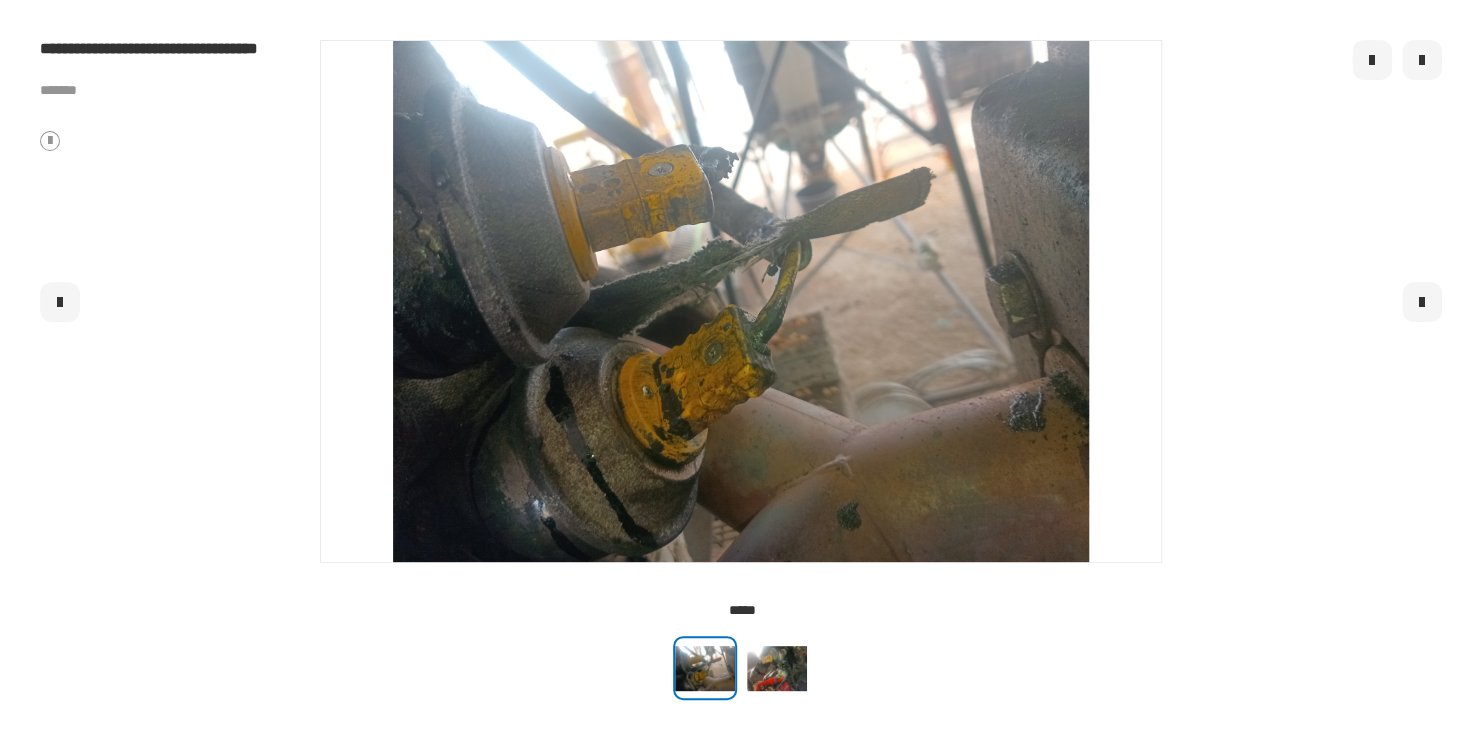 click 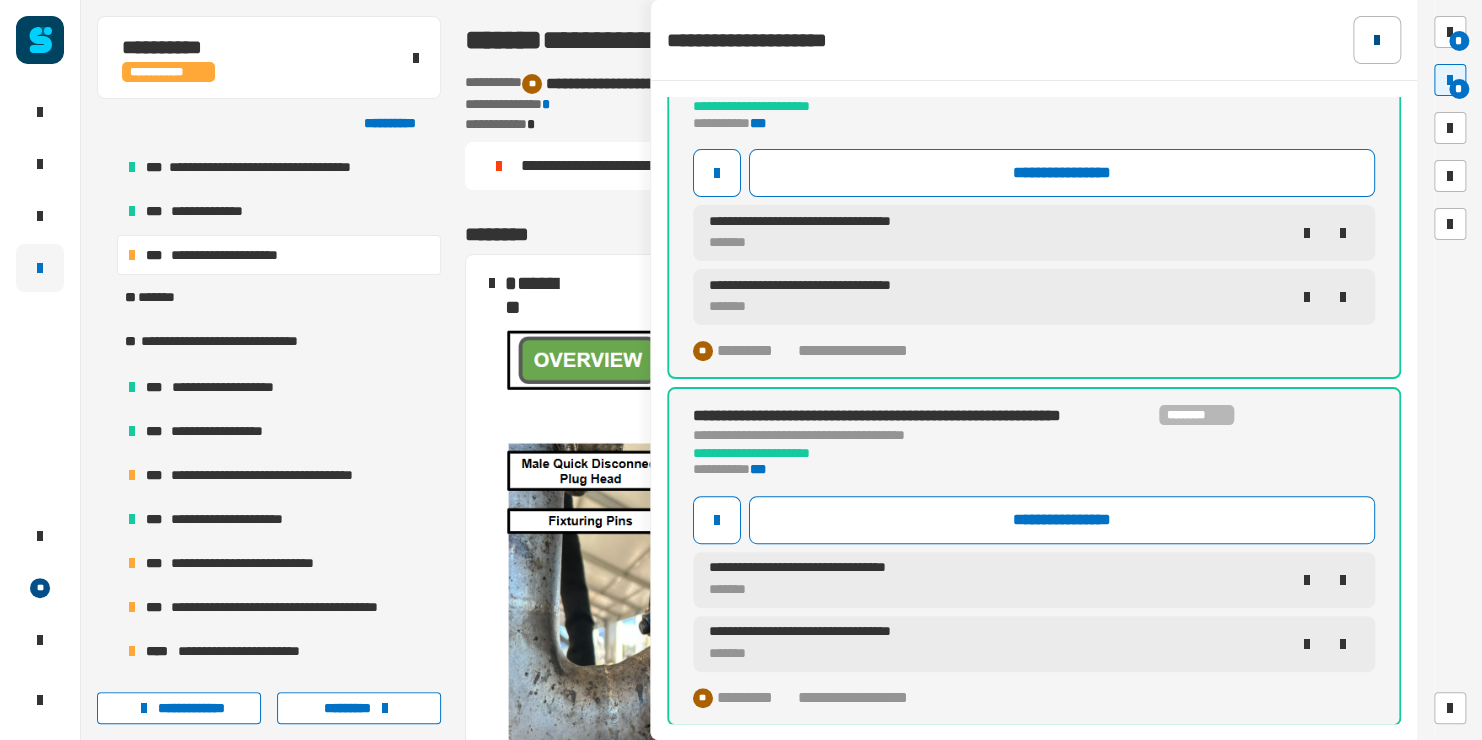 click 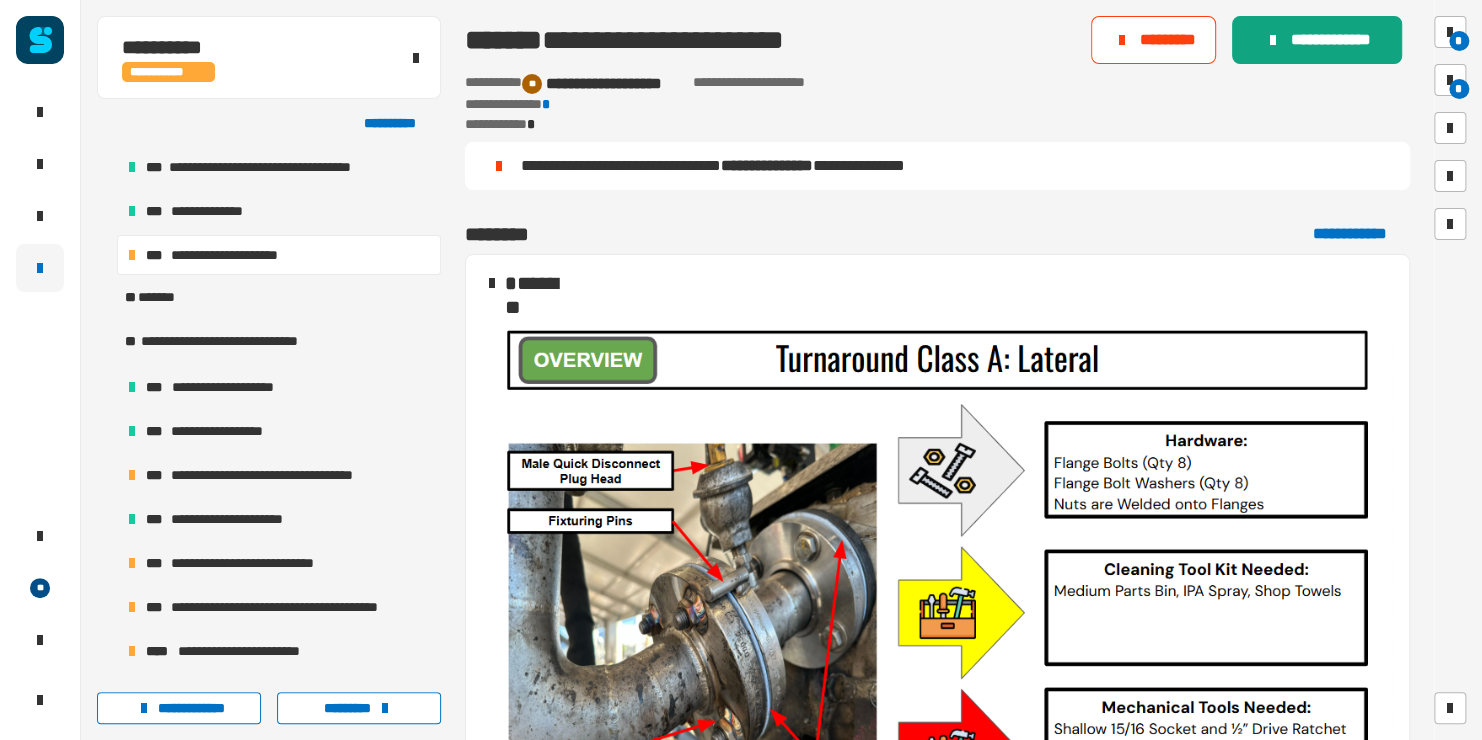 click on "**********" 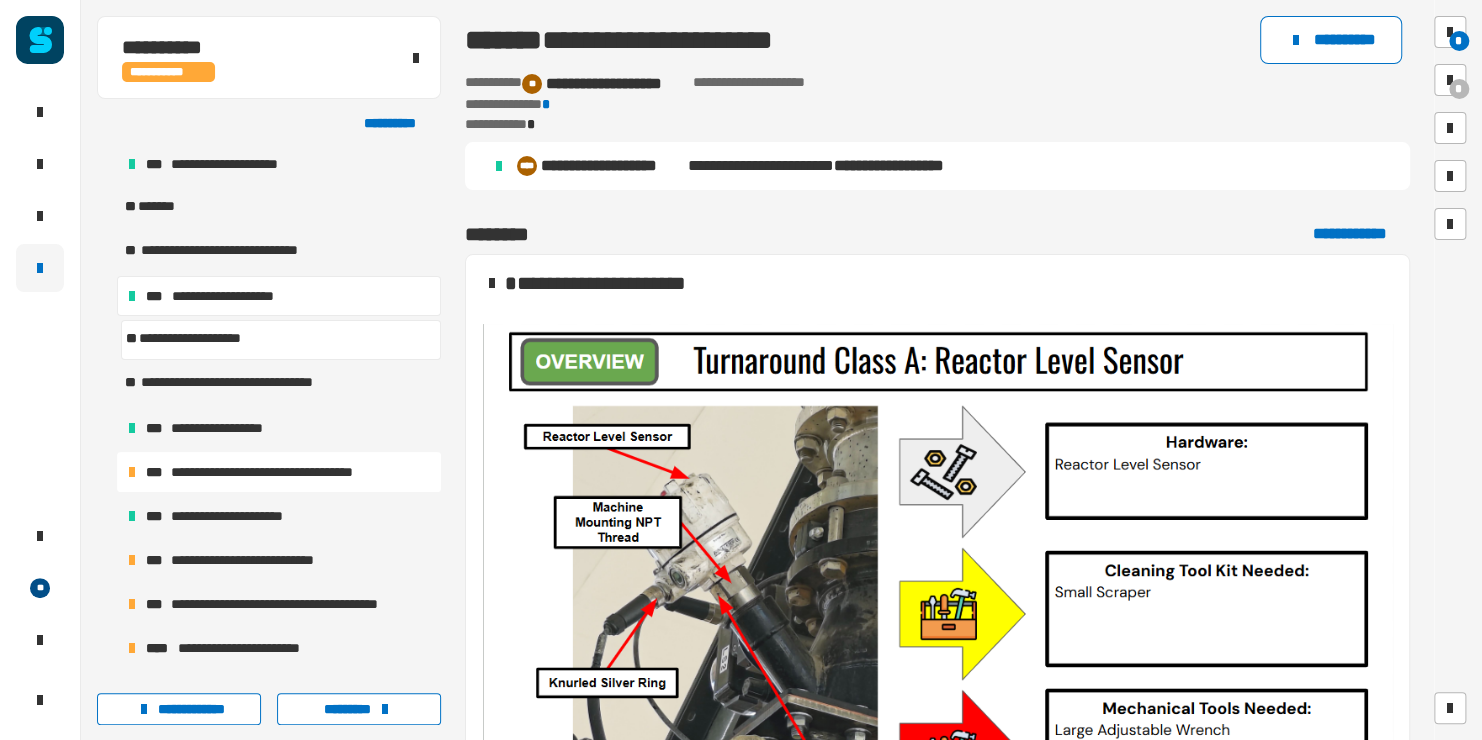 scroll, scrollTop: 92, scrollLeft: 0, axis: vertical 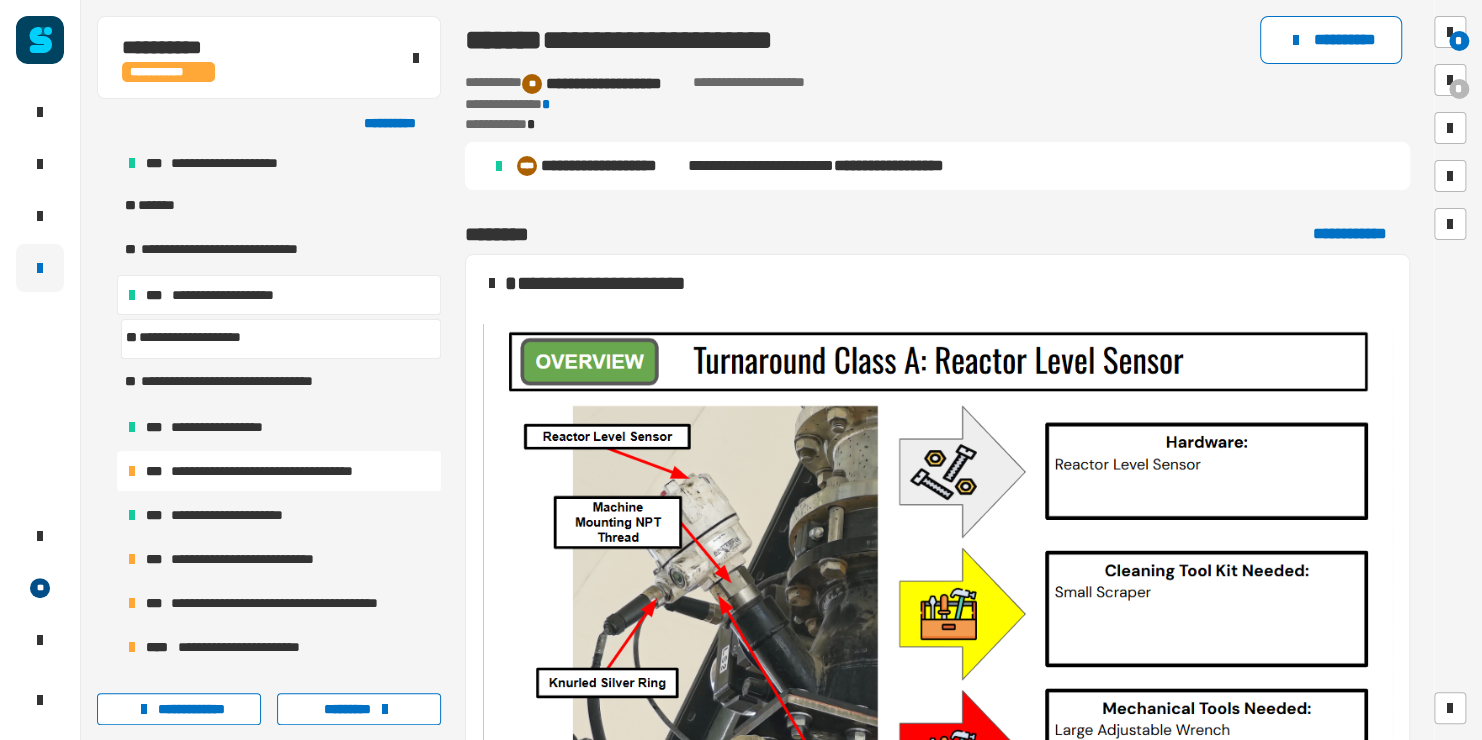 click on "**********" at bounding box center (282, 471) 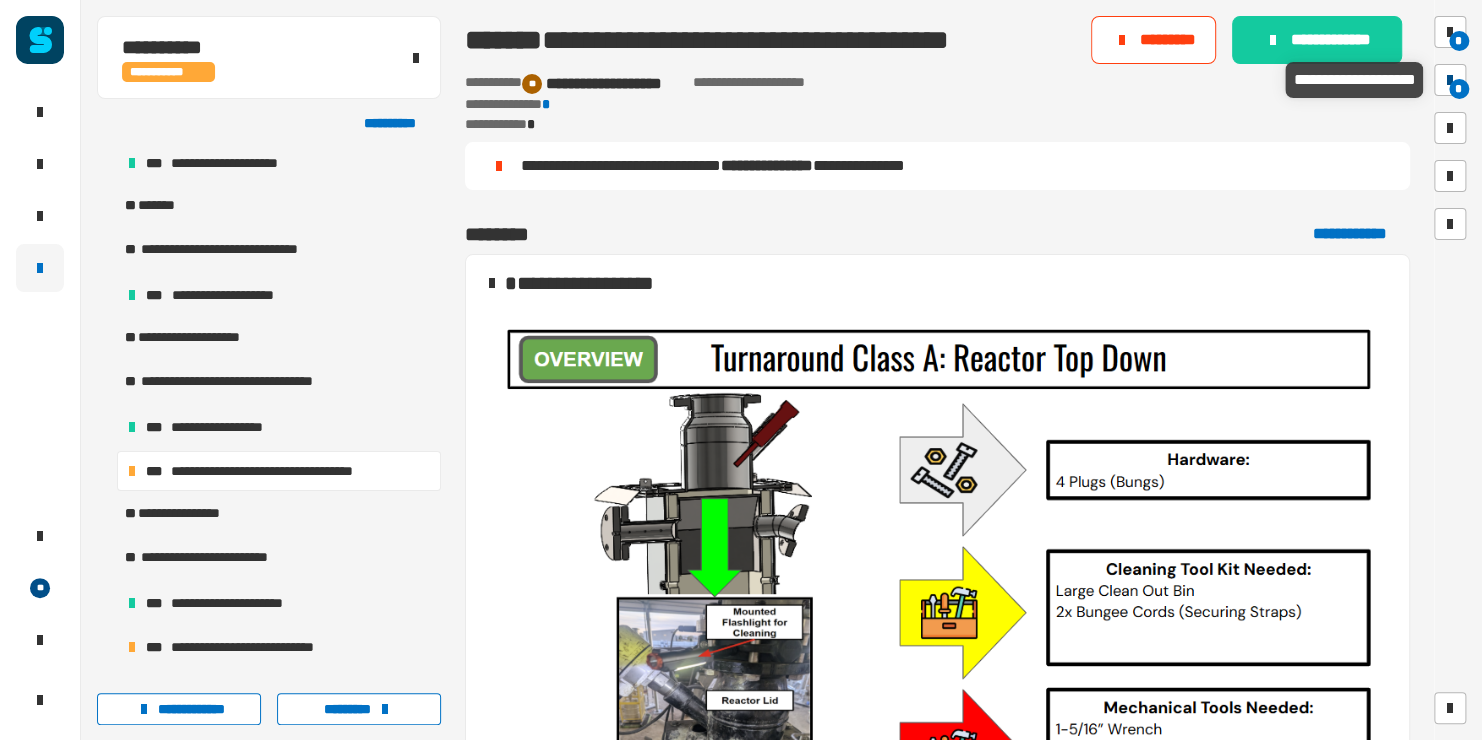click at bounding box center (1450, 80) 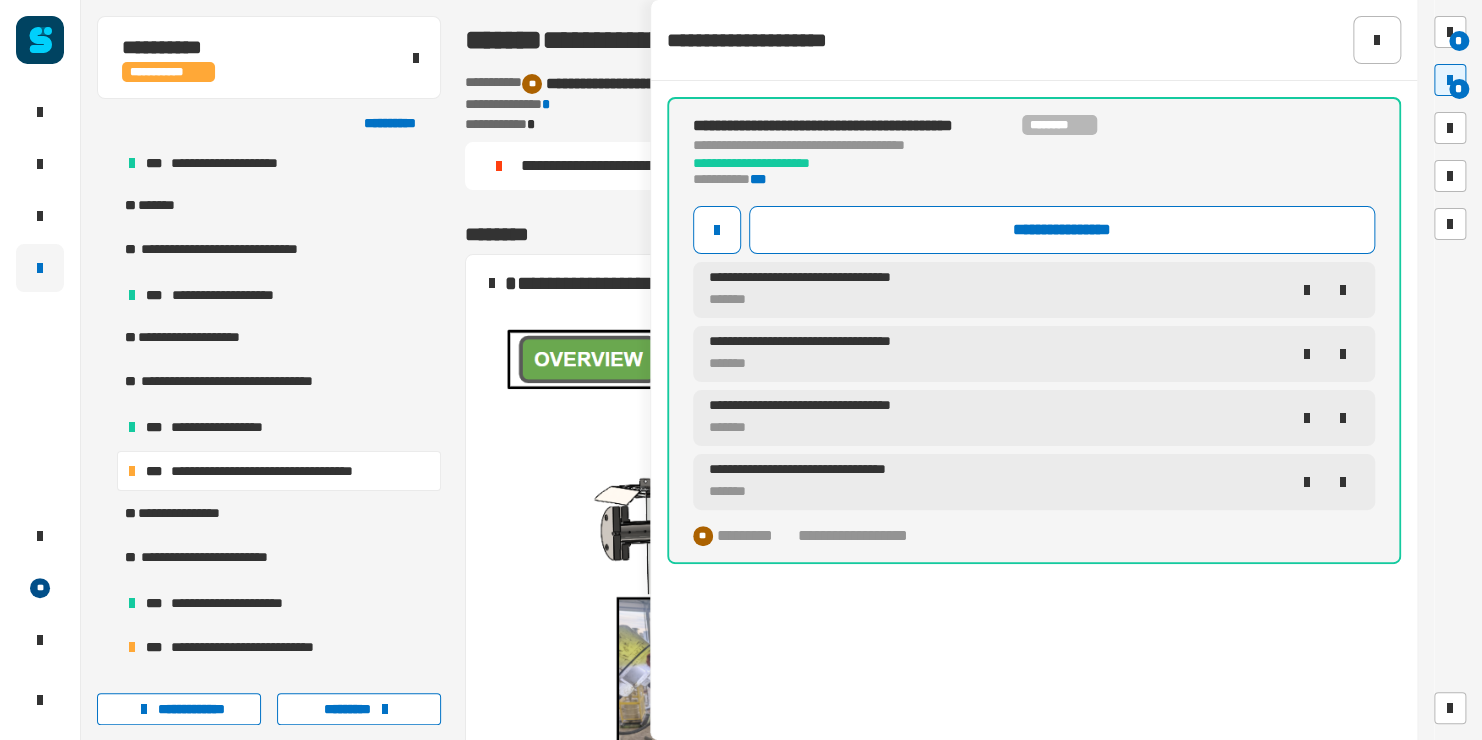 click on "**********" 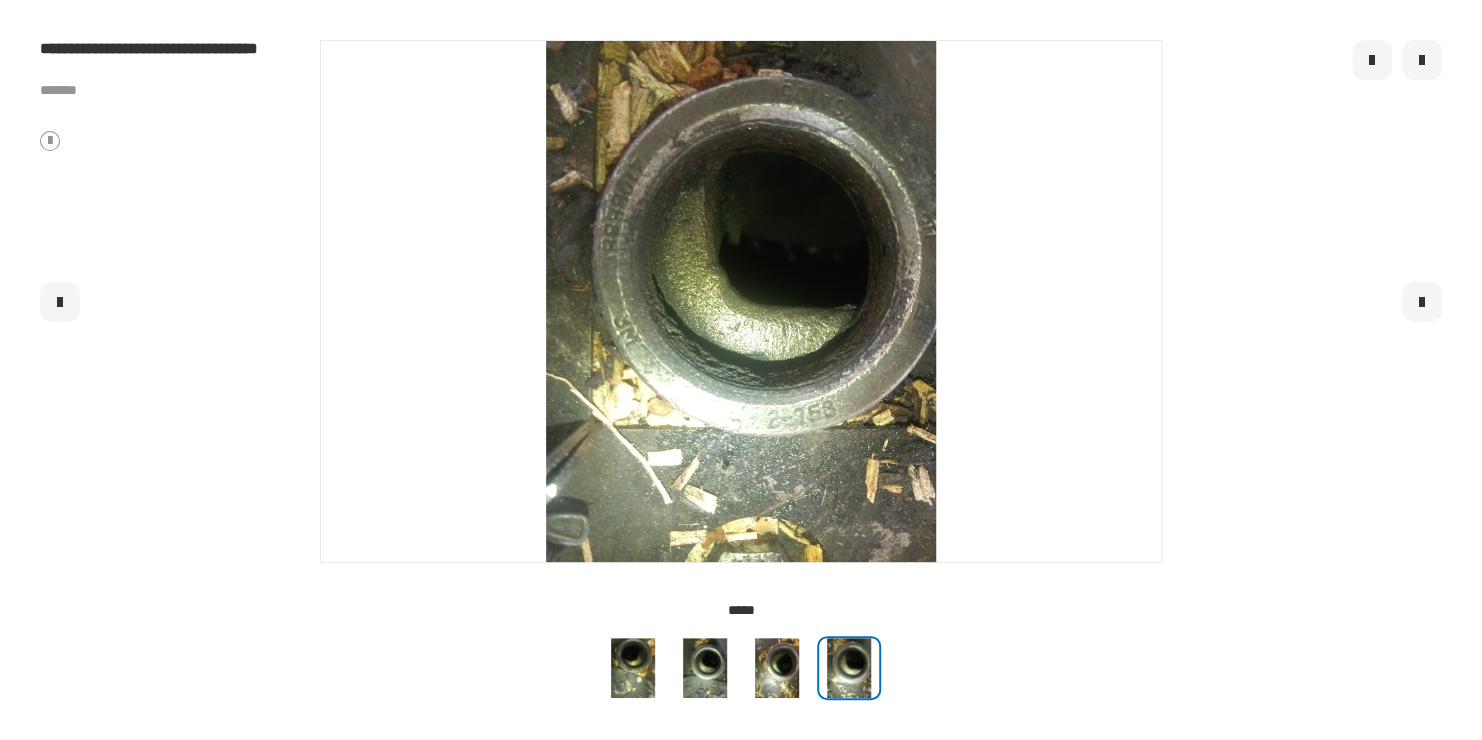 click 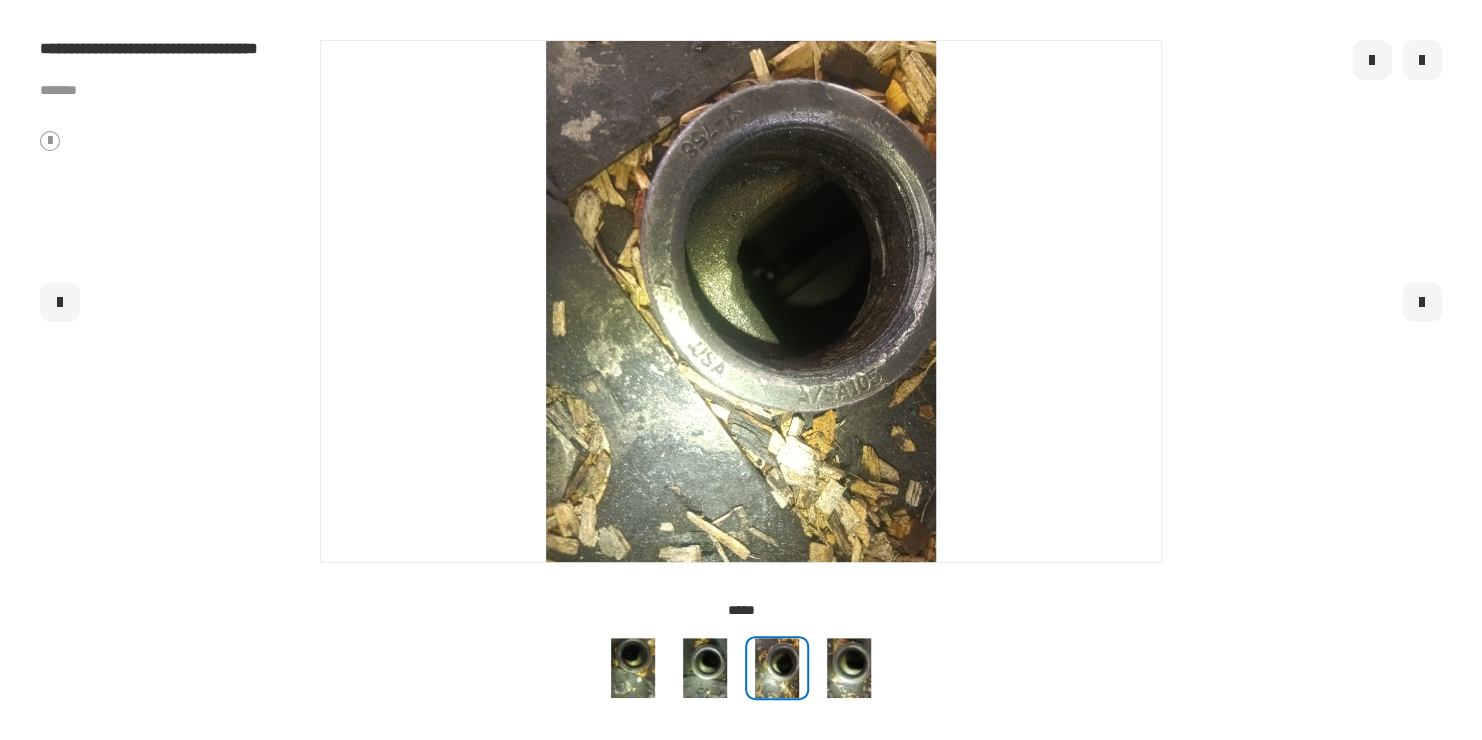 click 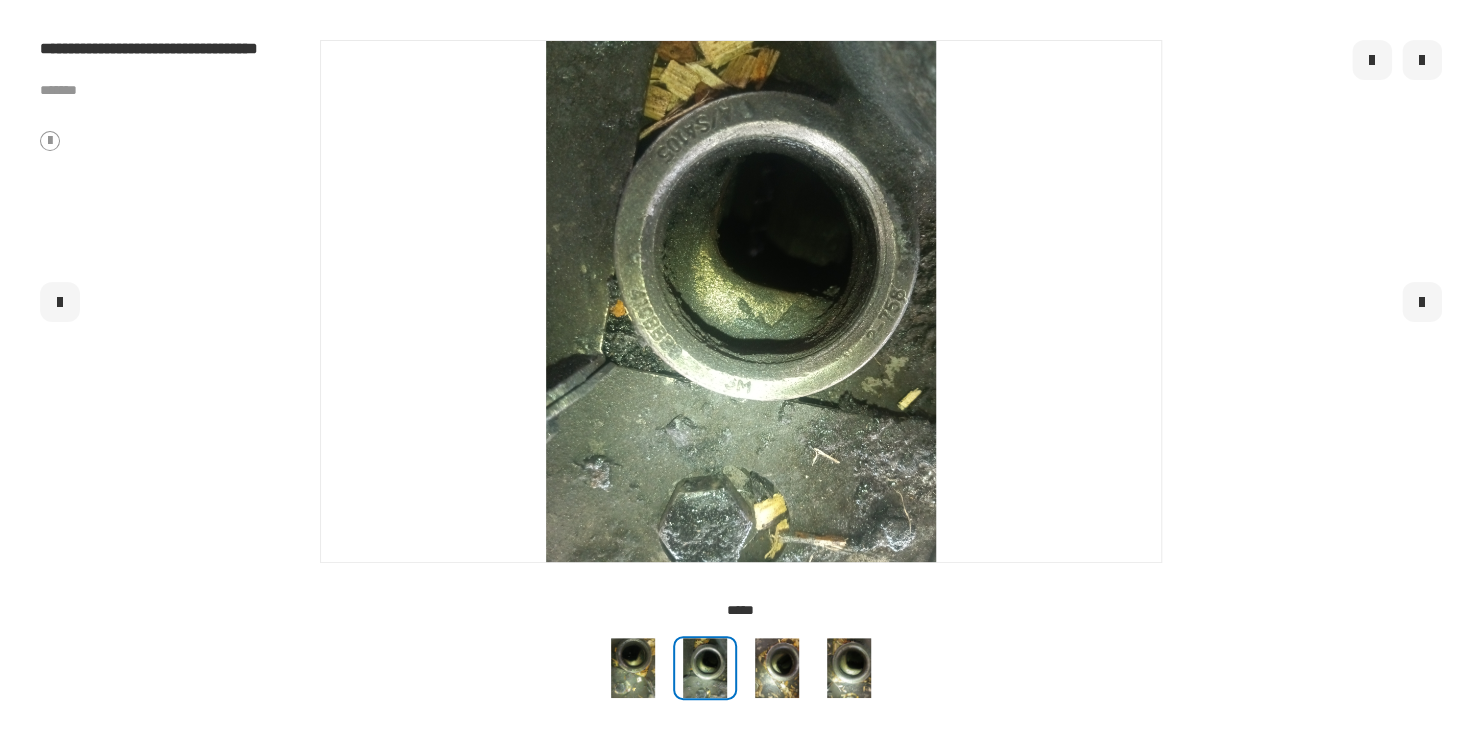 click 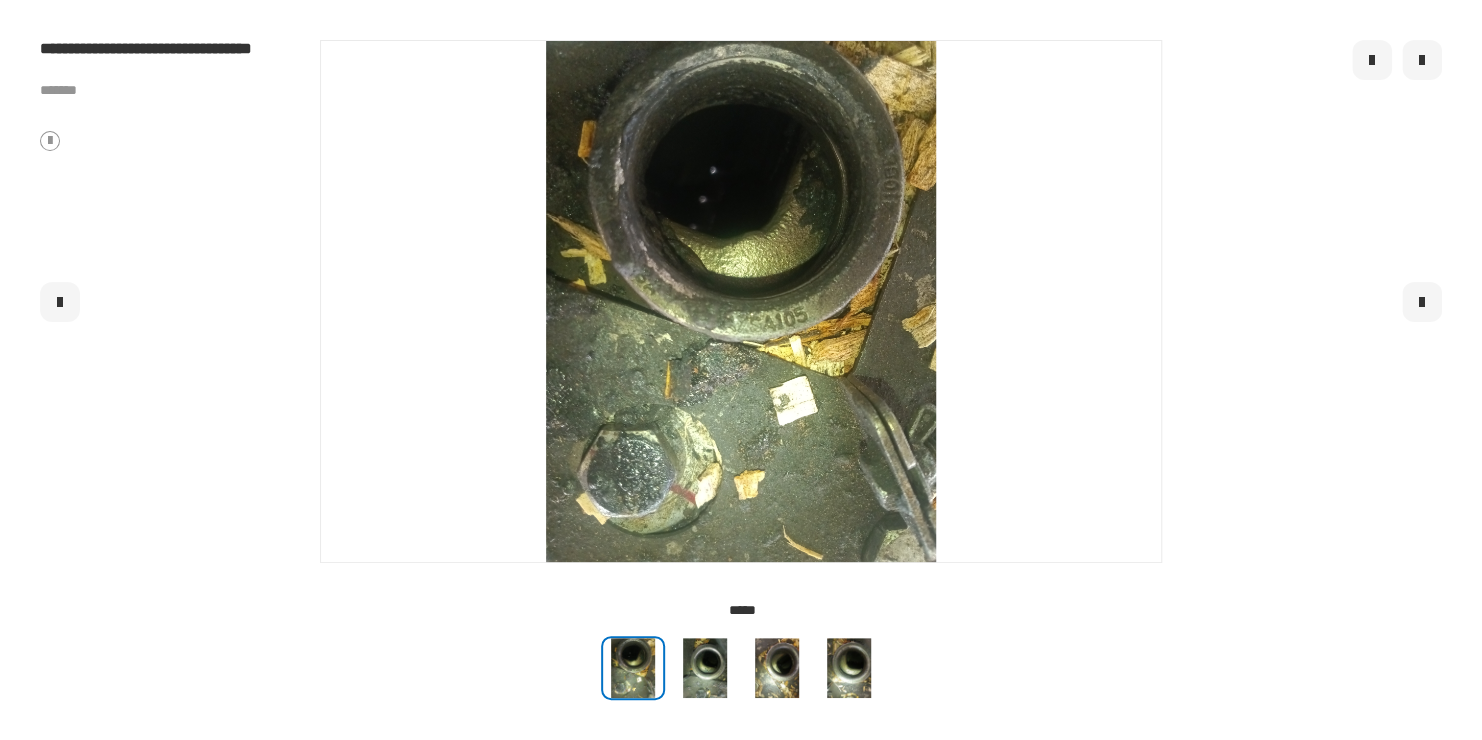 click 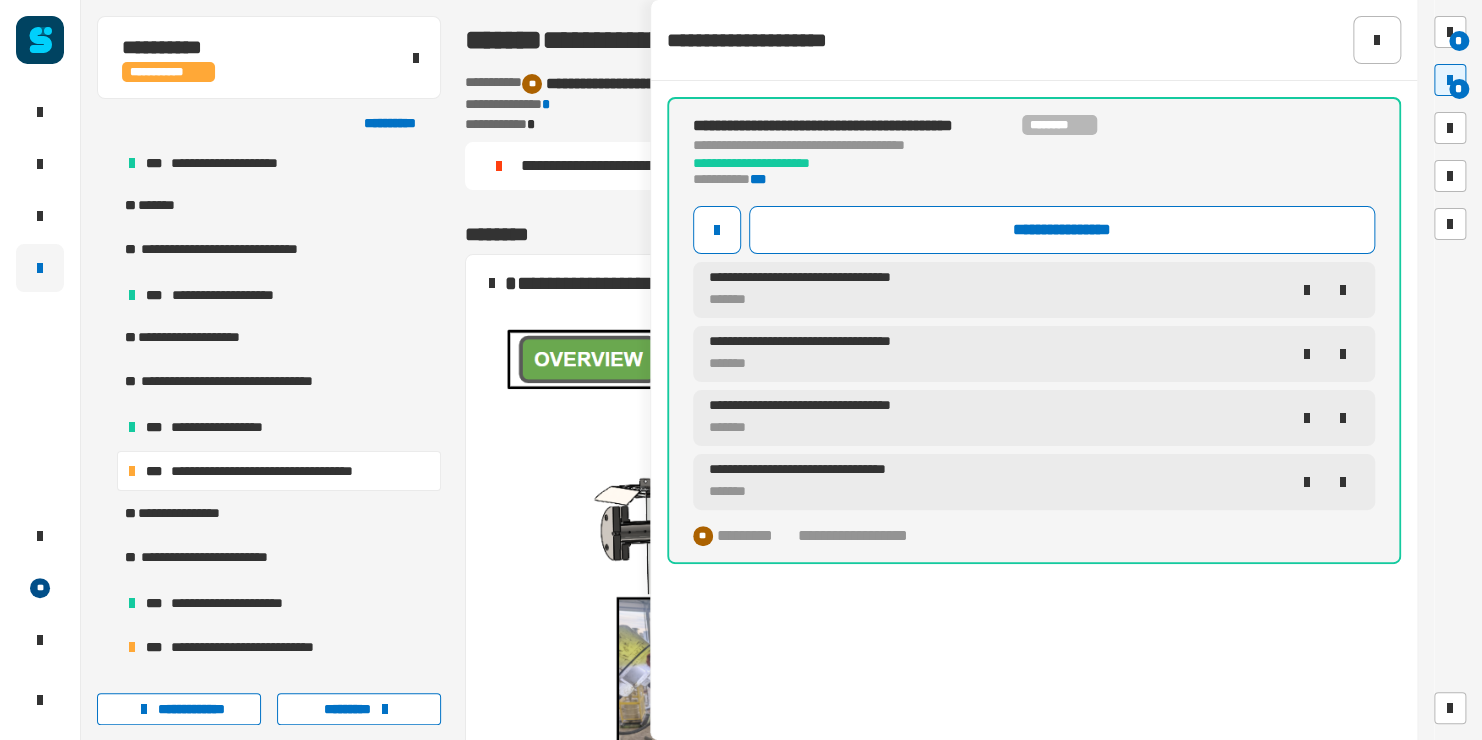 click on "**********" 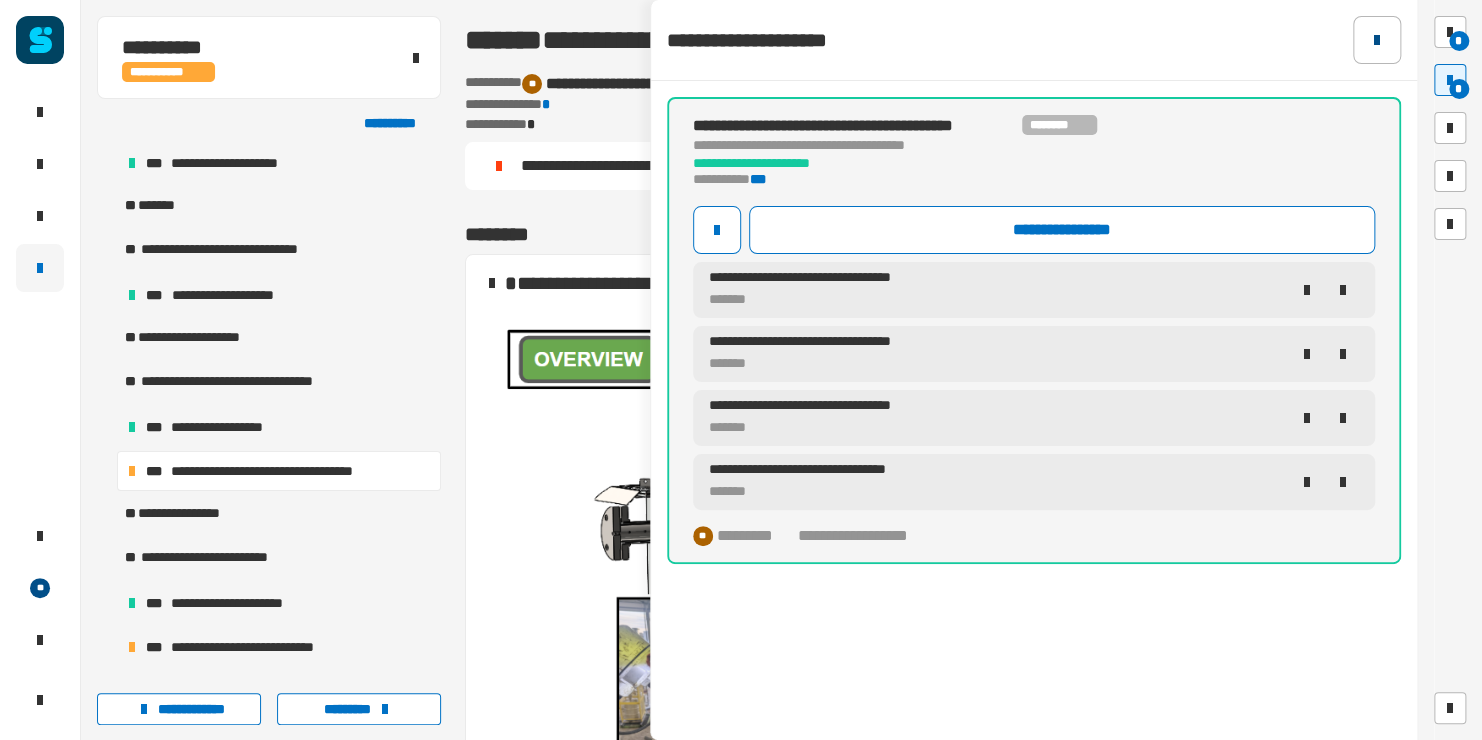 click 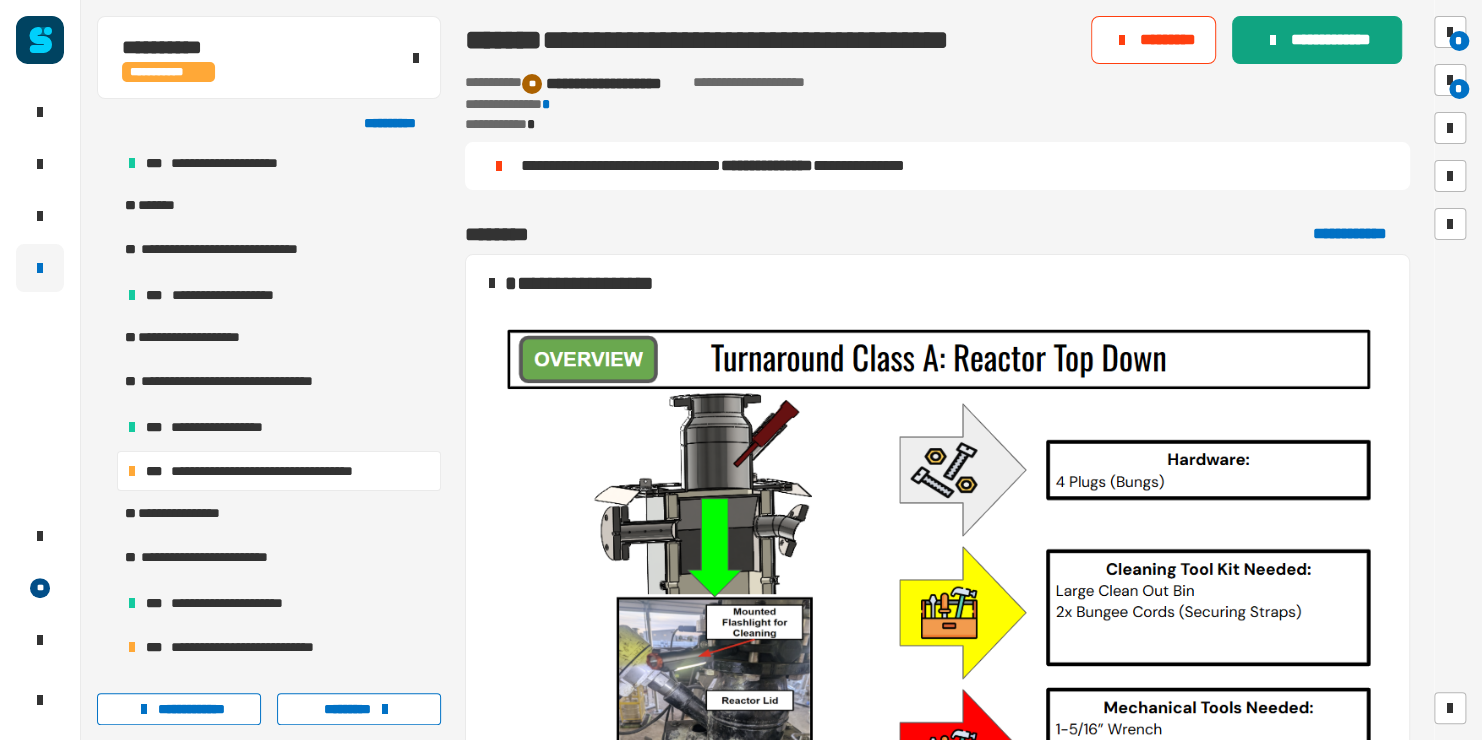 click on "**********" 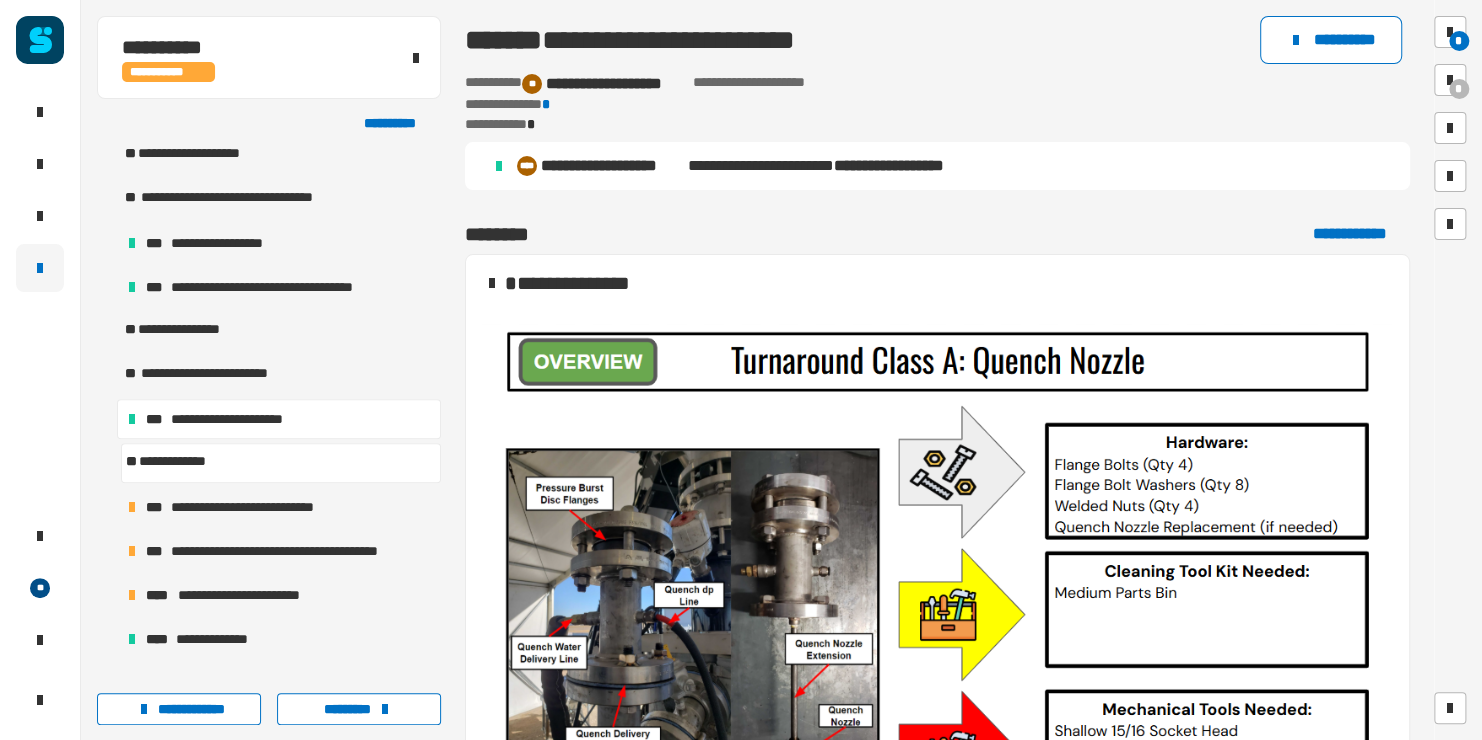 scroll, scrollTop: 279, scrollLeft: 0, axis: vertical 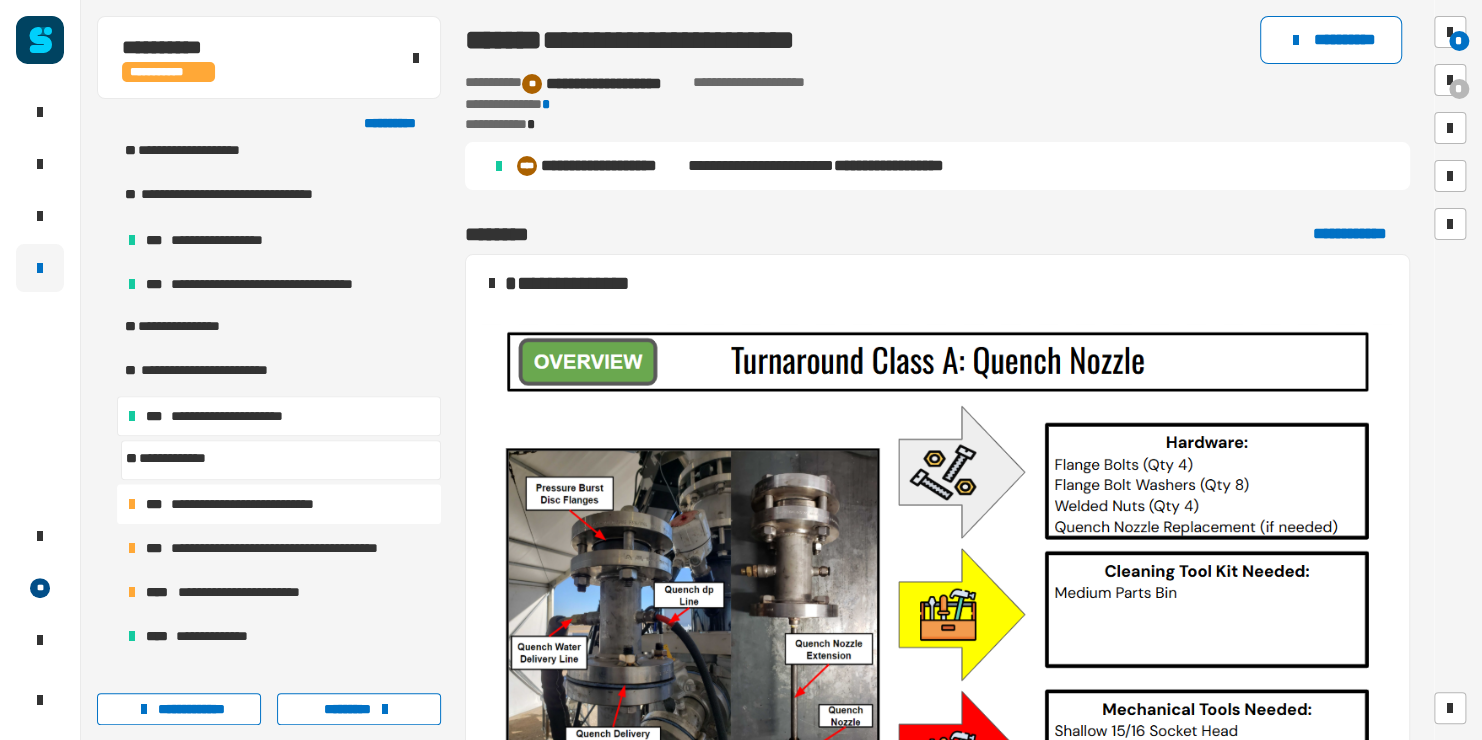 click on "**********" at bounding box center [279, 504] 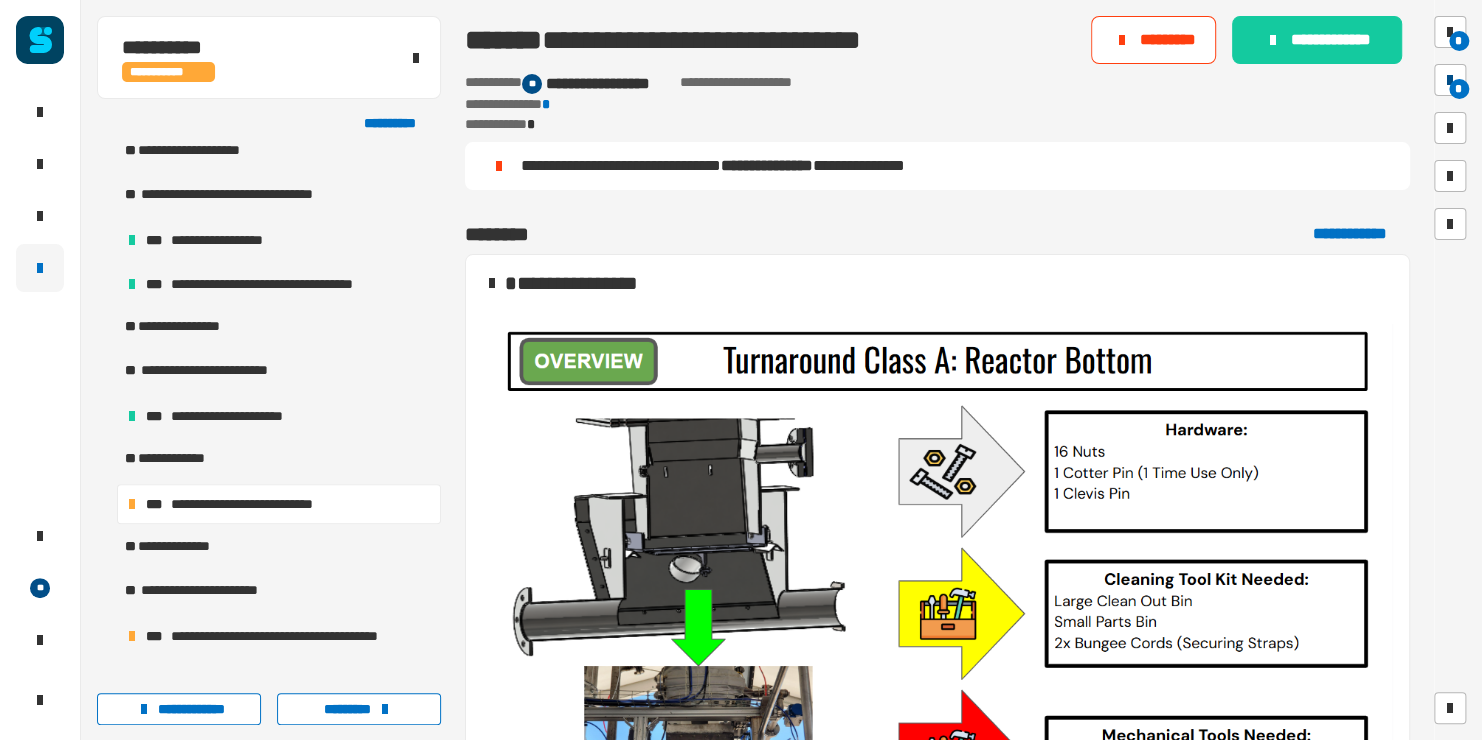 click on "*" at bounding box center [1459, 89] 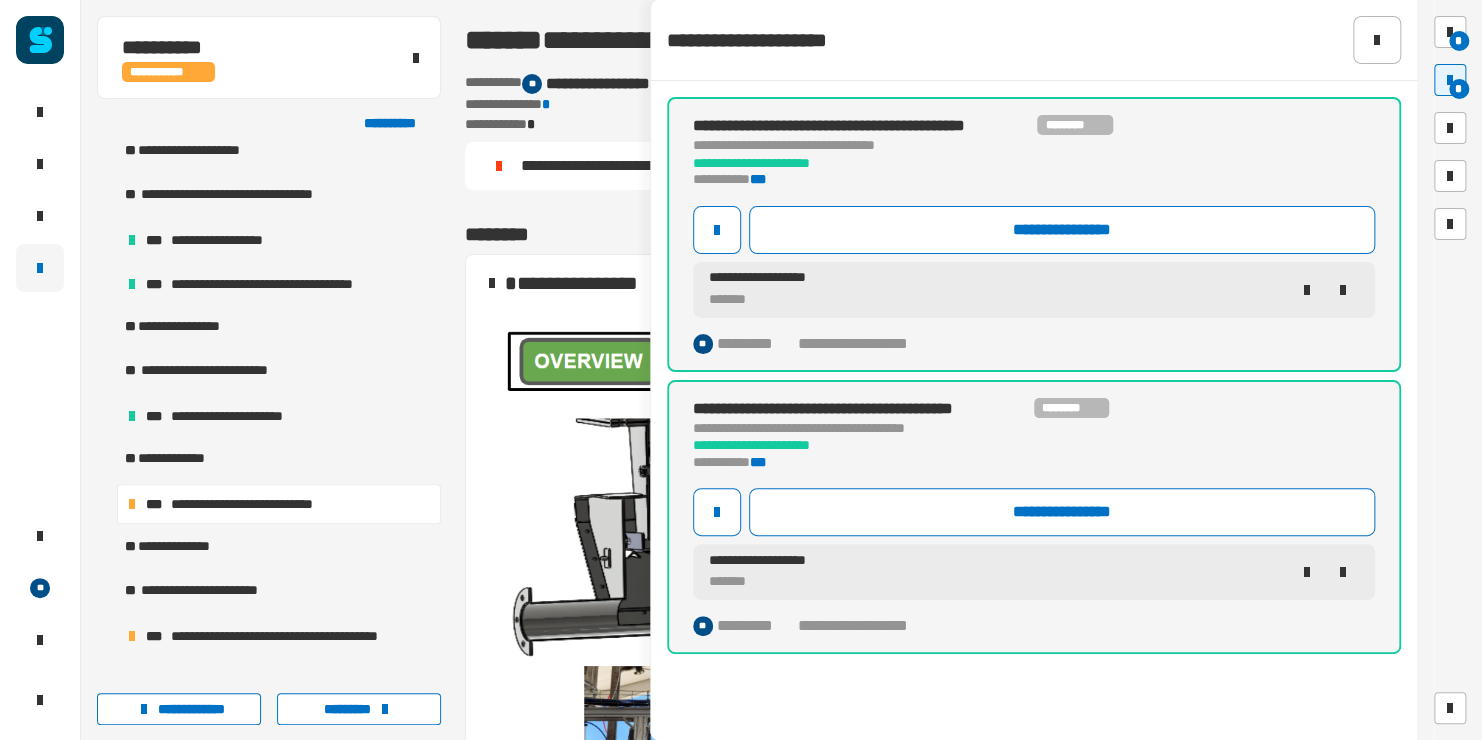 click on "**********" 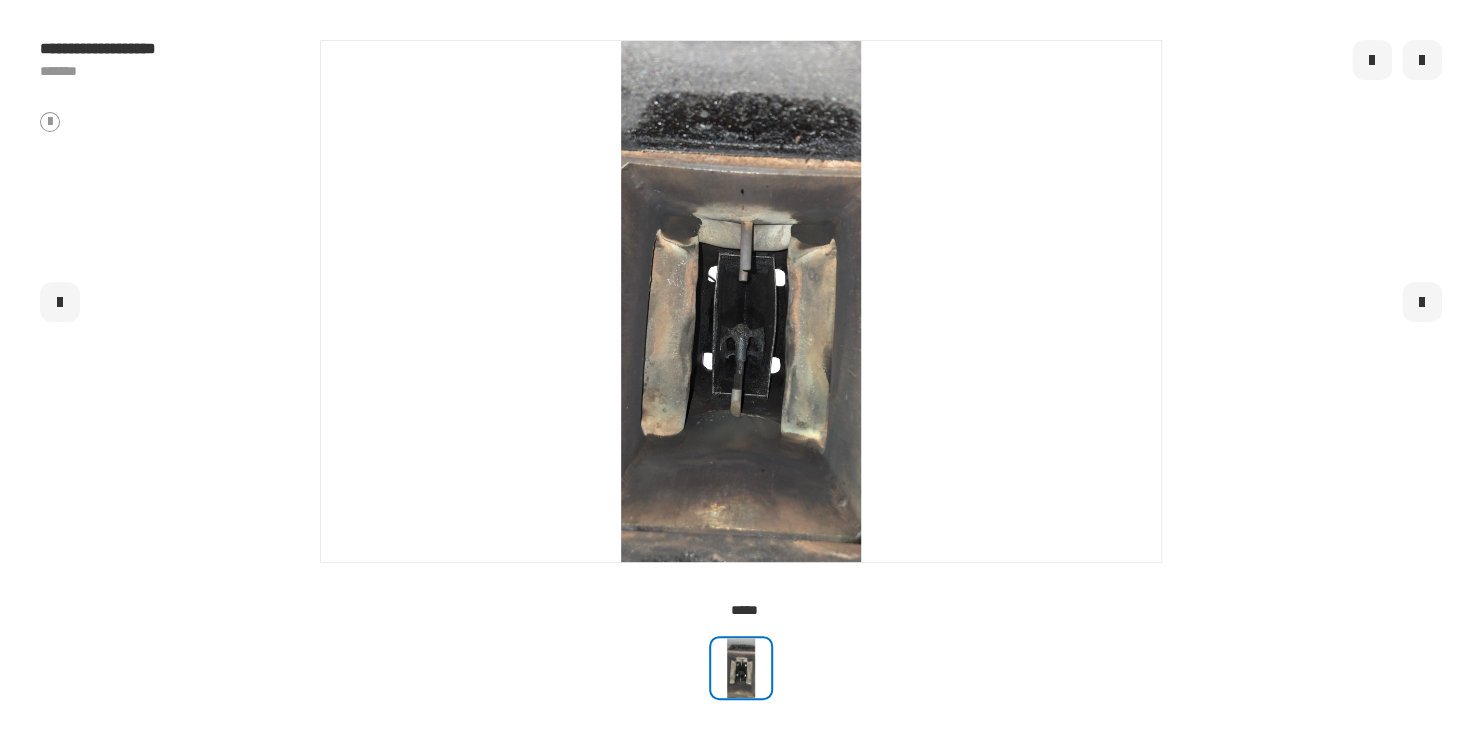 drag, startPoint x: 765, startPoint y: 376, endPoint x: 686, endPoint y: 260, distance: 140.34601 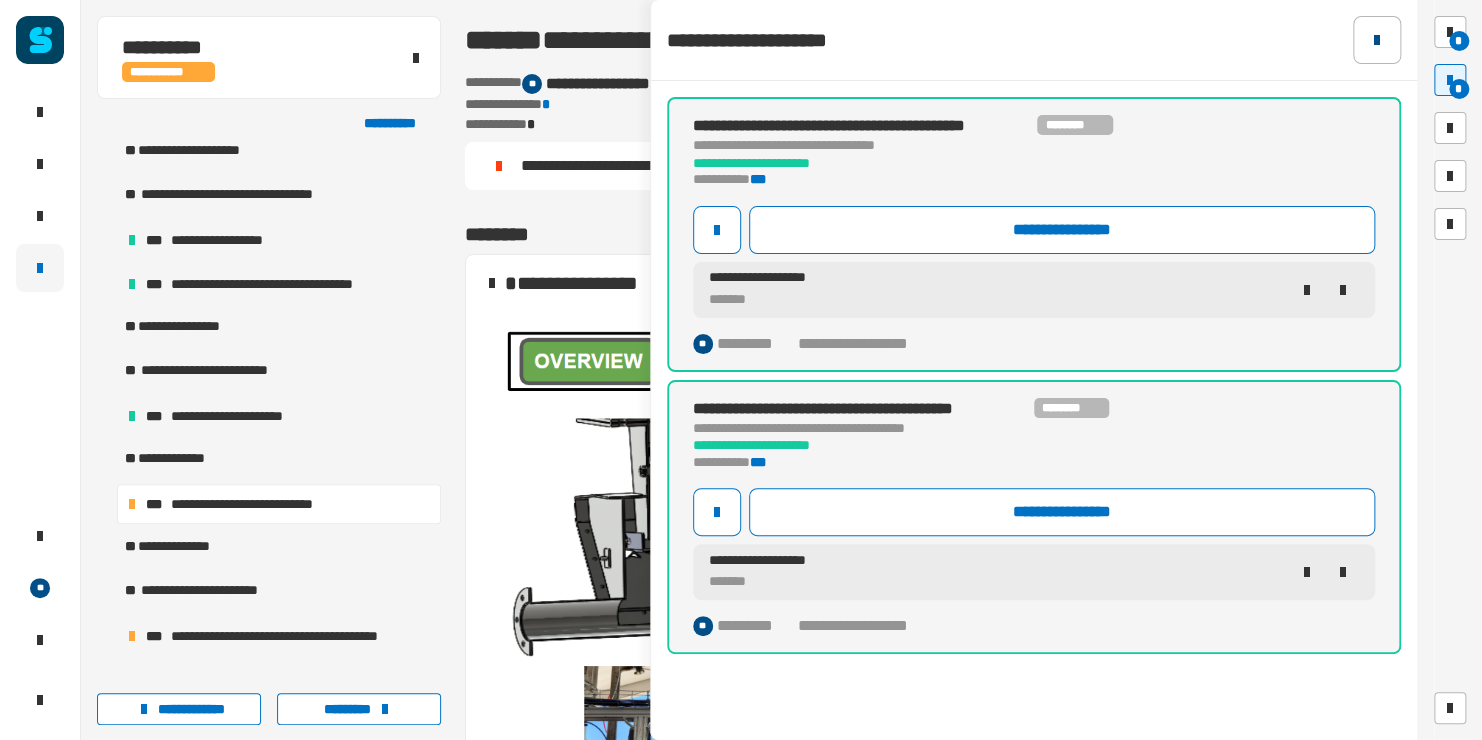 click 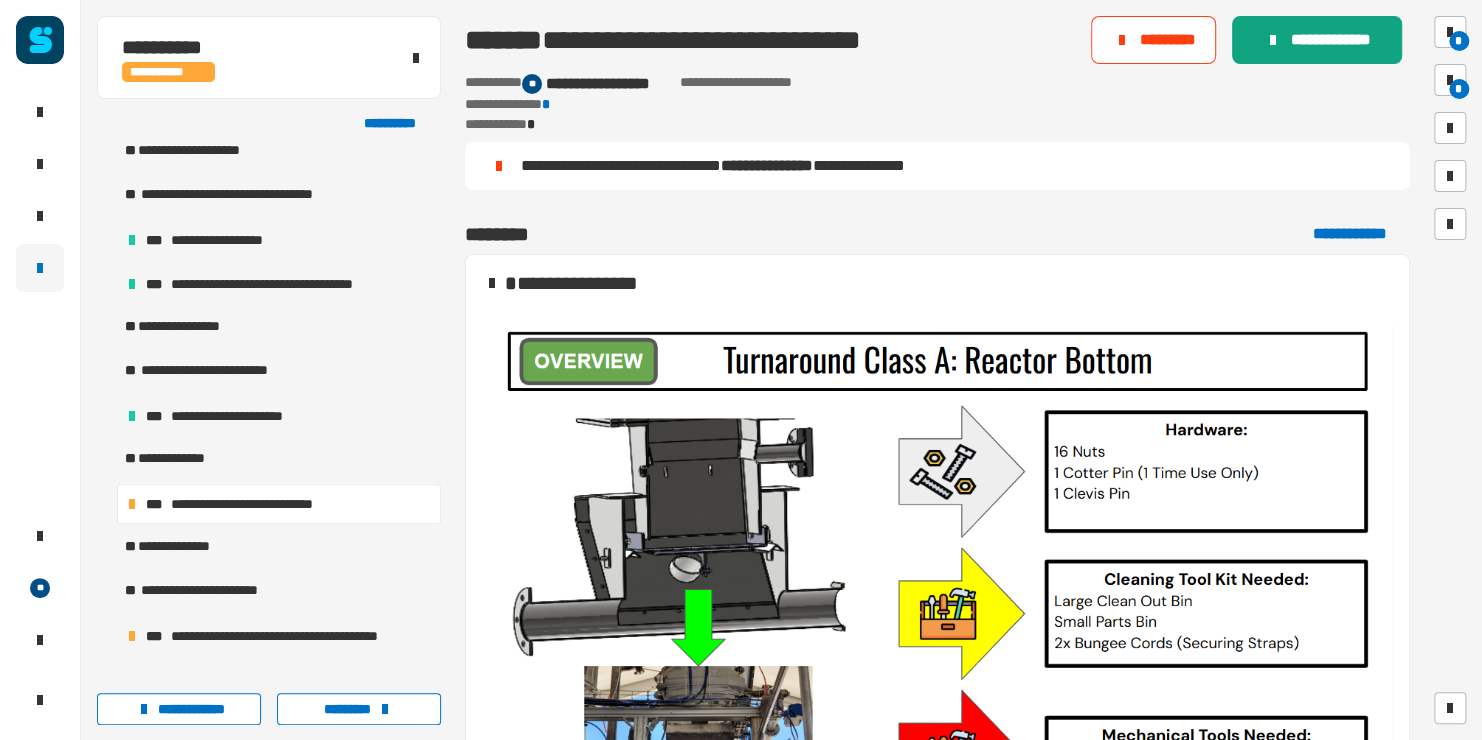 click on "**********" 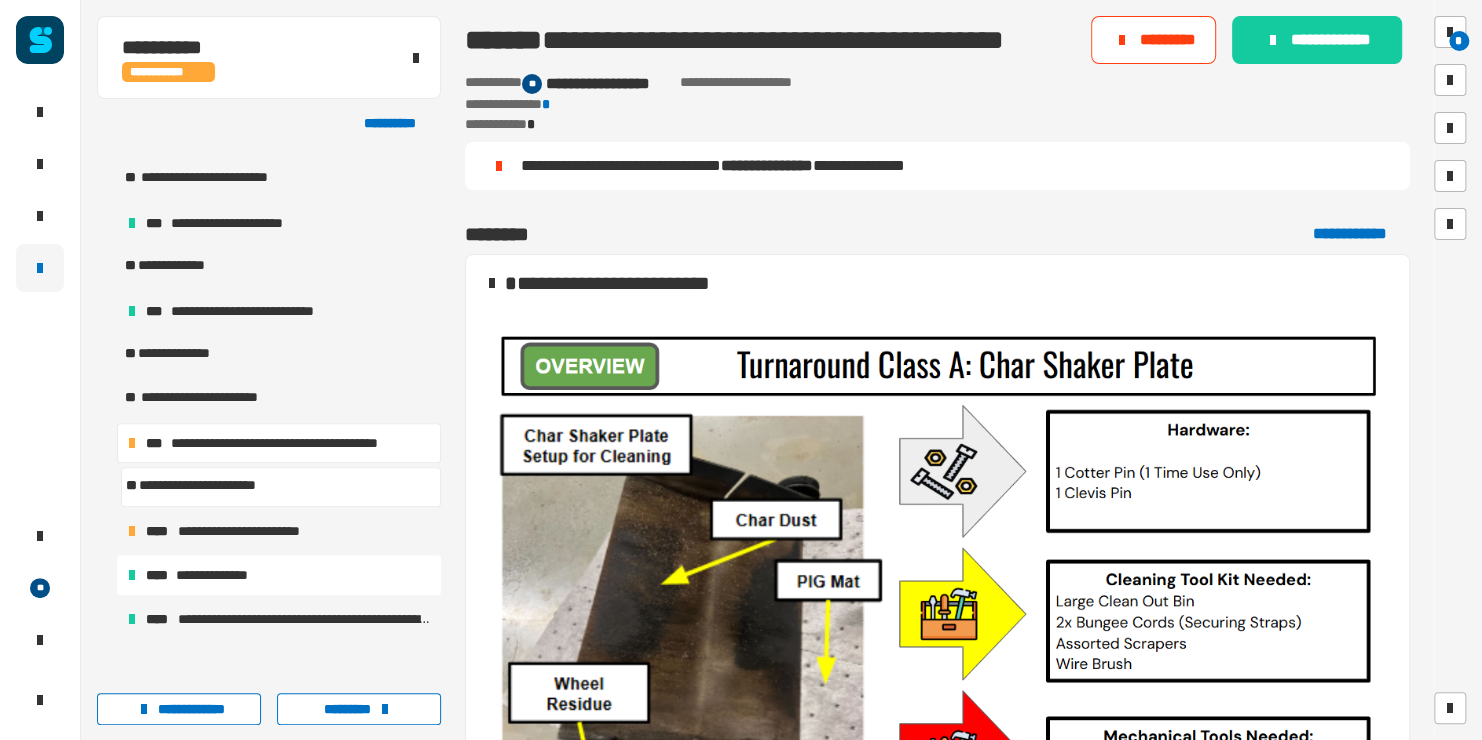 scroll, scrollTop: 447, scrollLeft: 0, axis: vertical 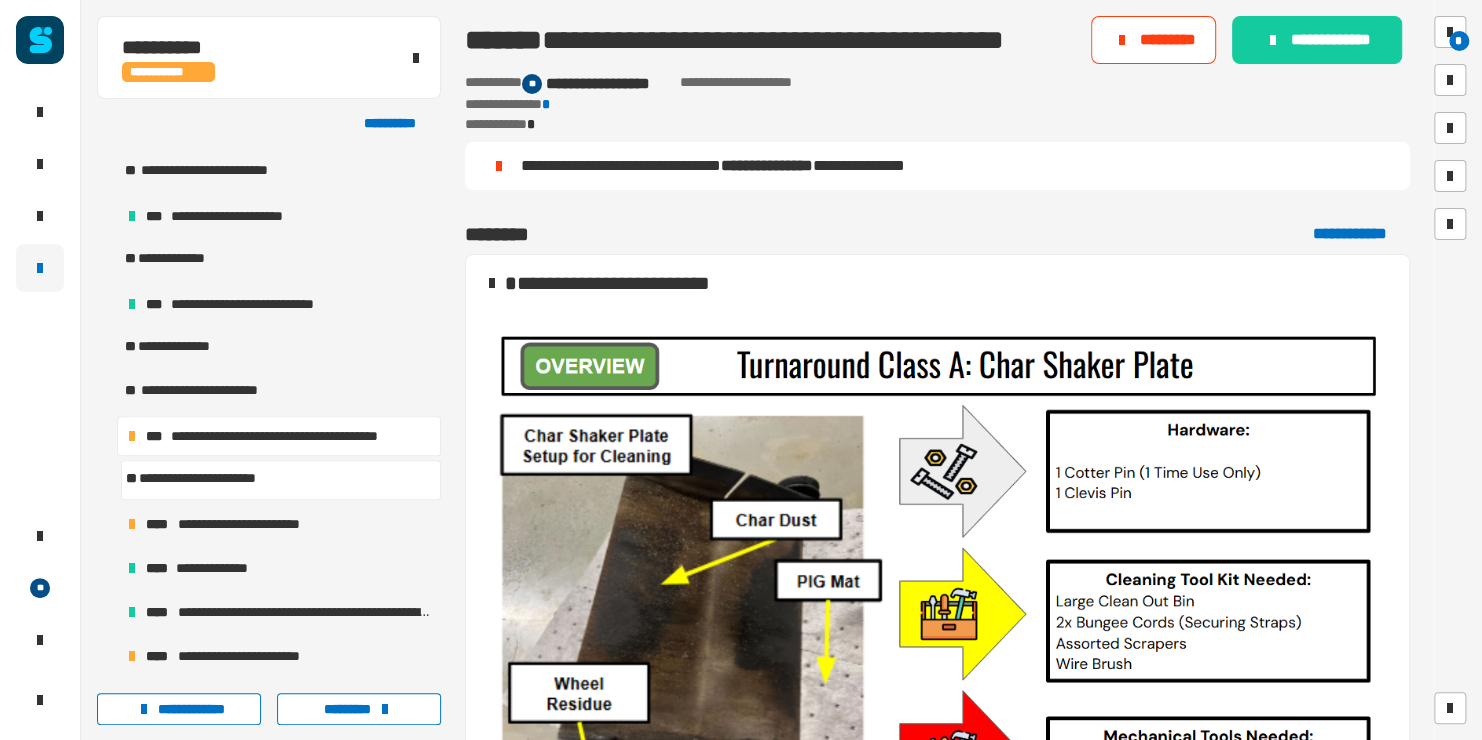 drag, startPoint x: 365, startPoint y: 447, endPoint x: 336, endPoint y: 481, distance: 44.687805 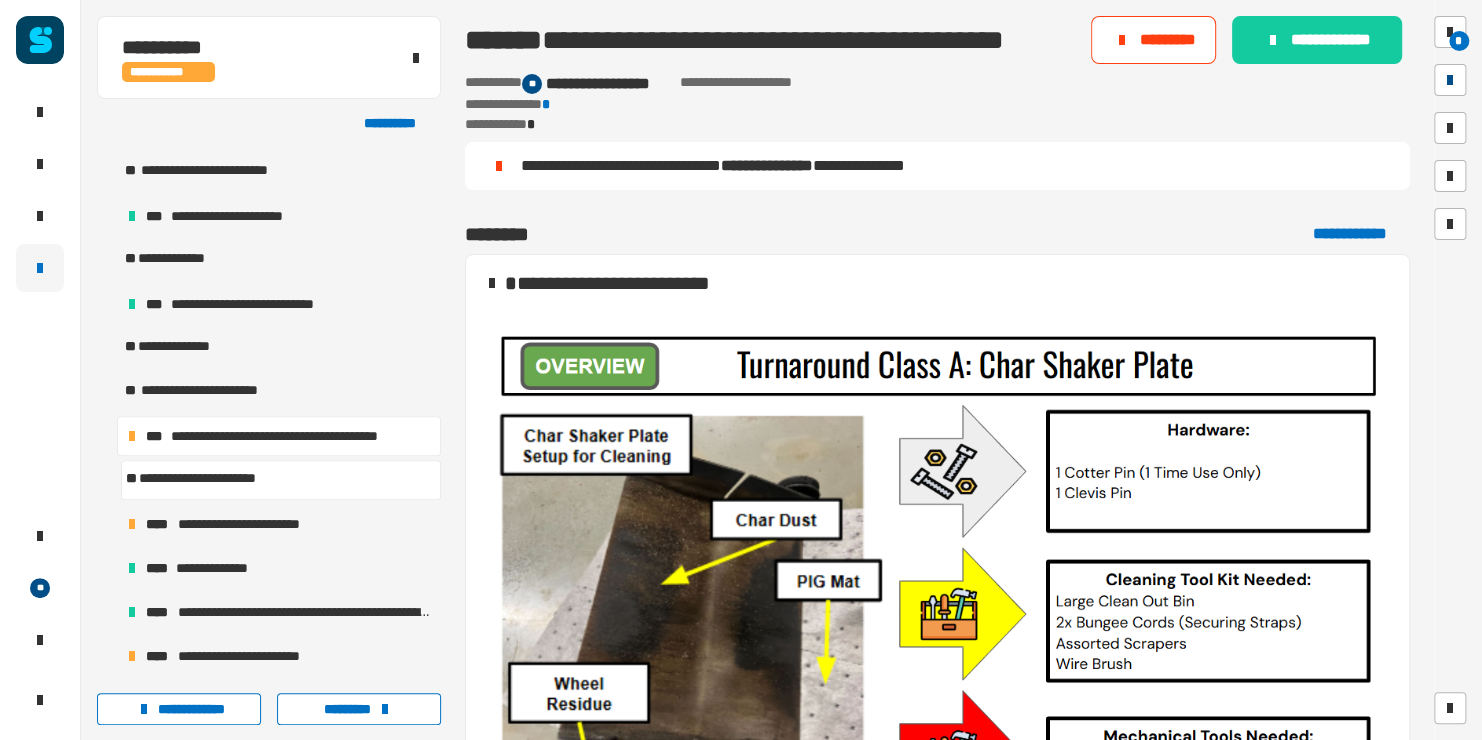 drag, startPoint x: 336, startPoint y: 481, endPoint x: 1440, endPoint y: 68, distance: 1178.7218 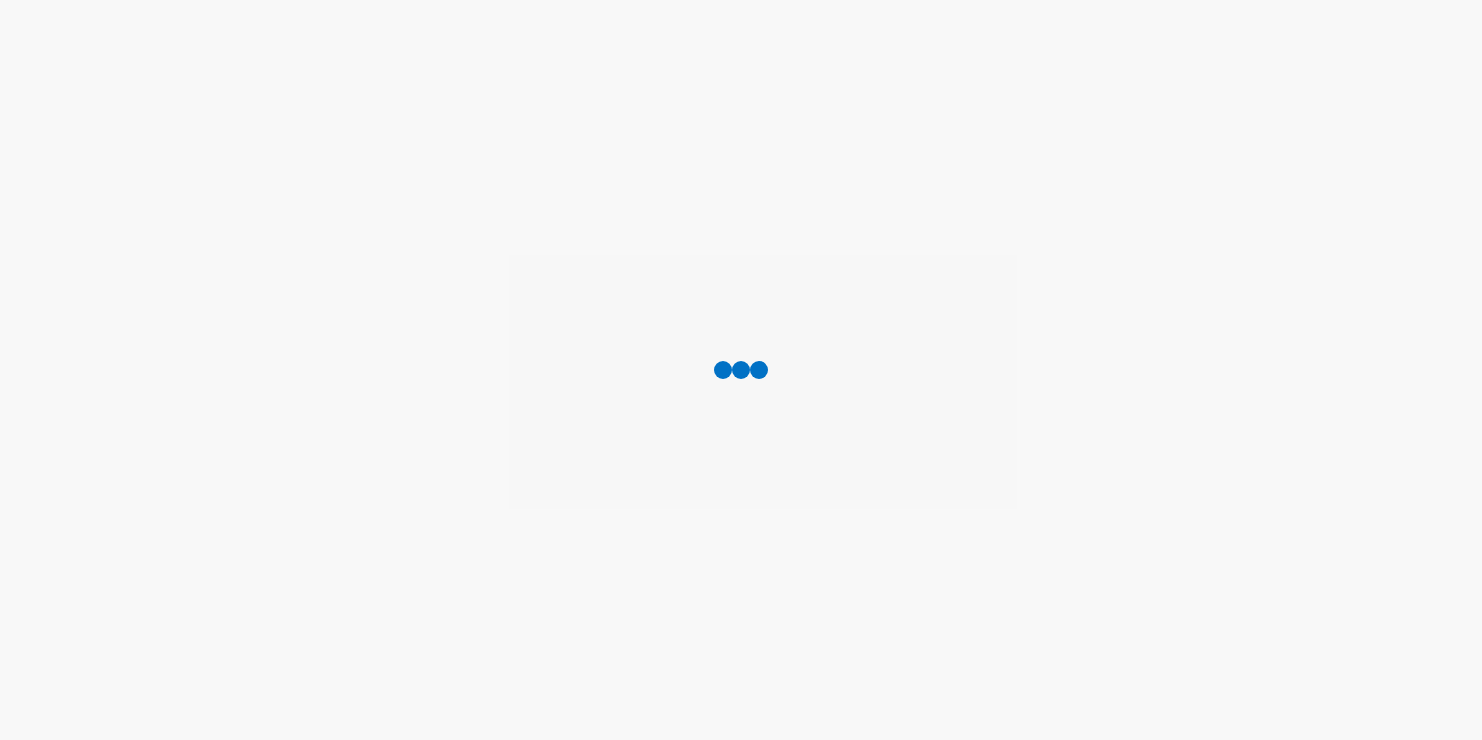scroll, scrollTop: 0, scrollLeft: 0, axis: both 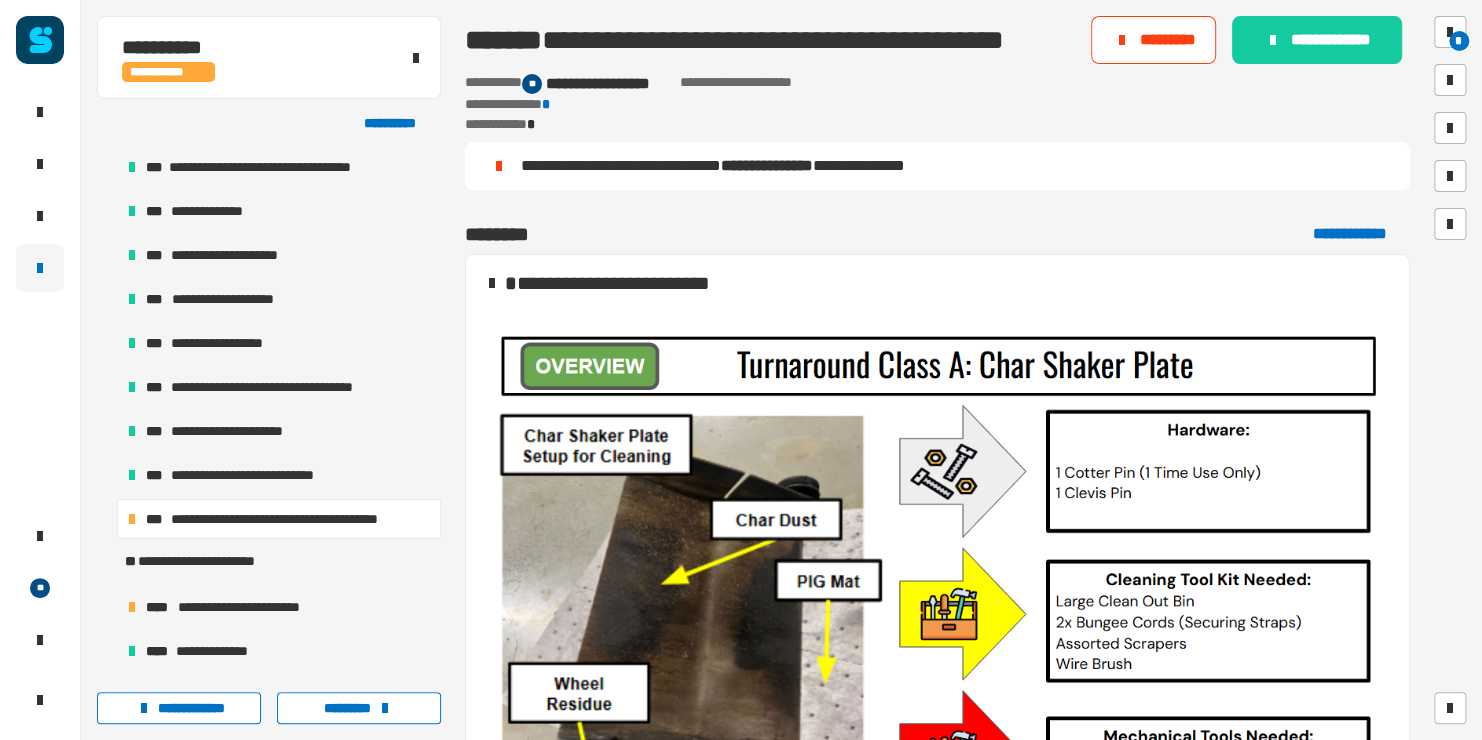 drag, startPoint x: 1452, startPoint y: 77, endPoint x: 1104, endPoint y: 103, distance: 348.9699 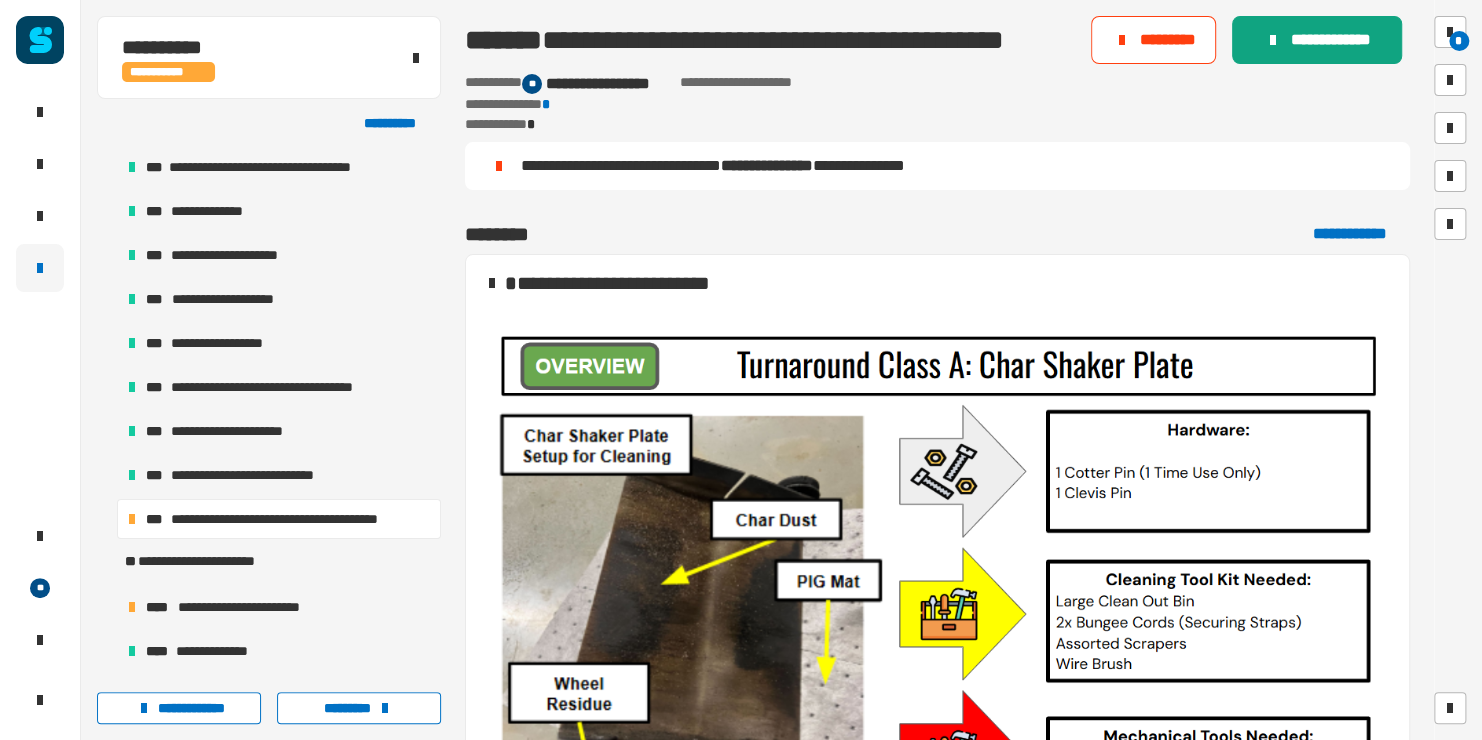 click on "**********" 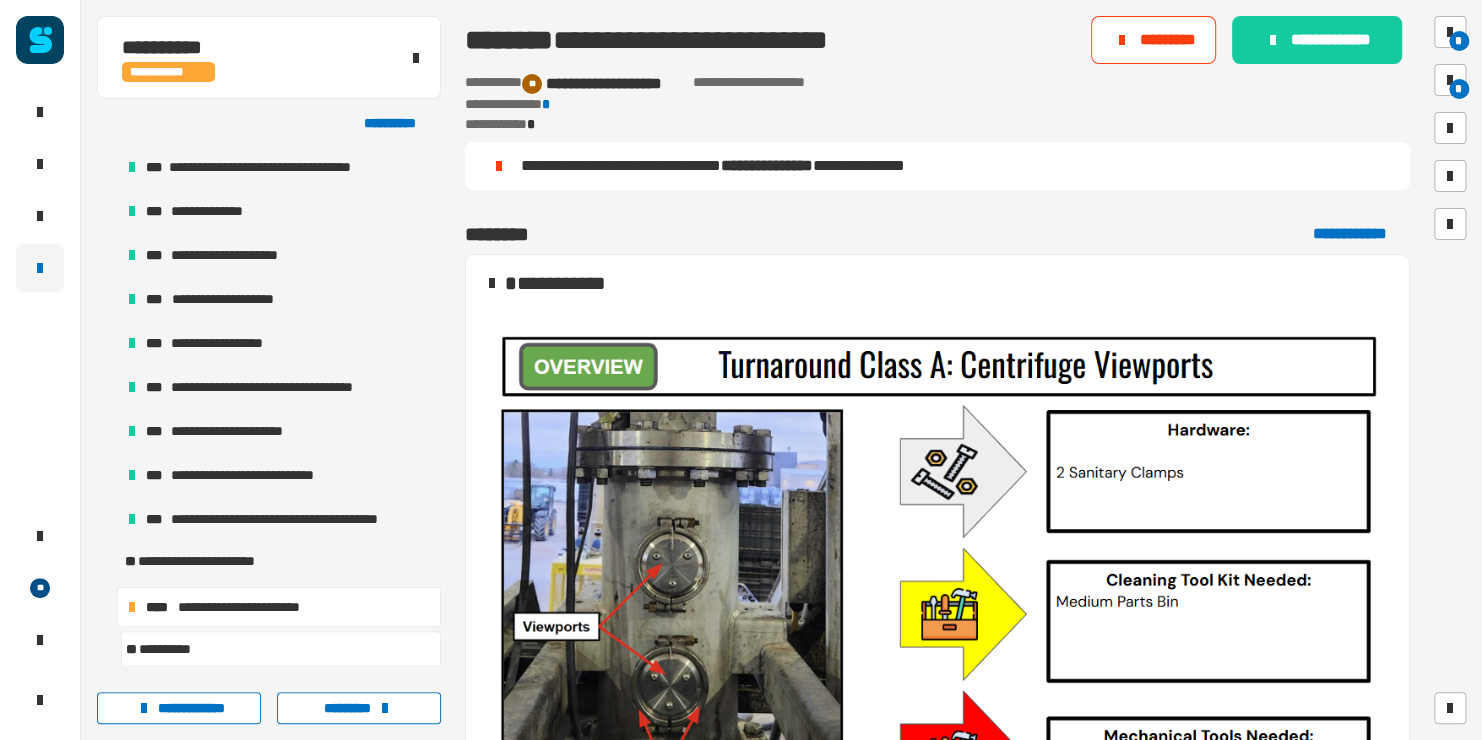 click on "**********" at bounding box center (281, 563) 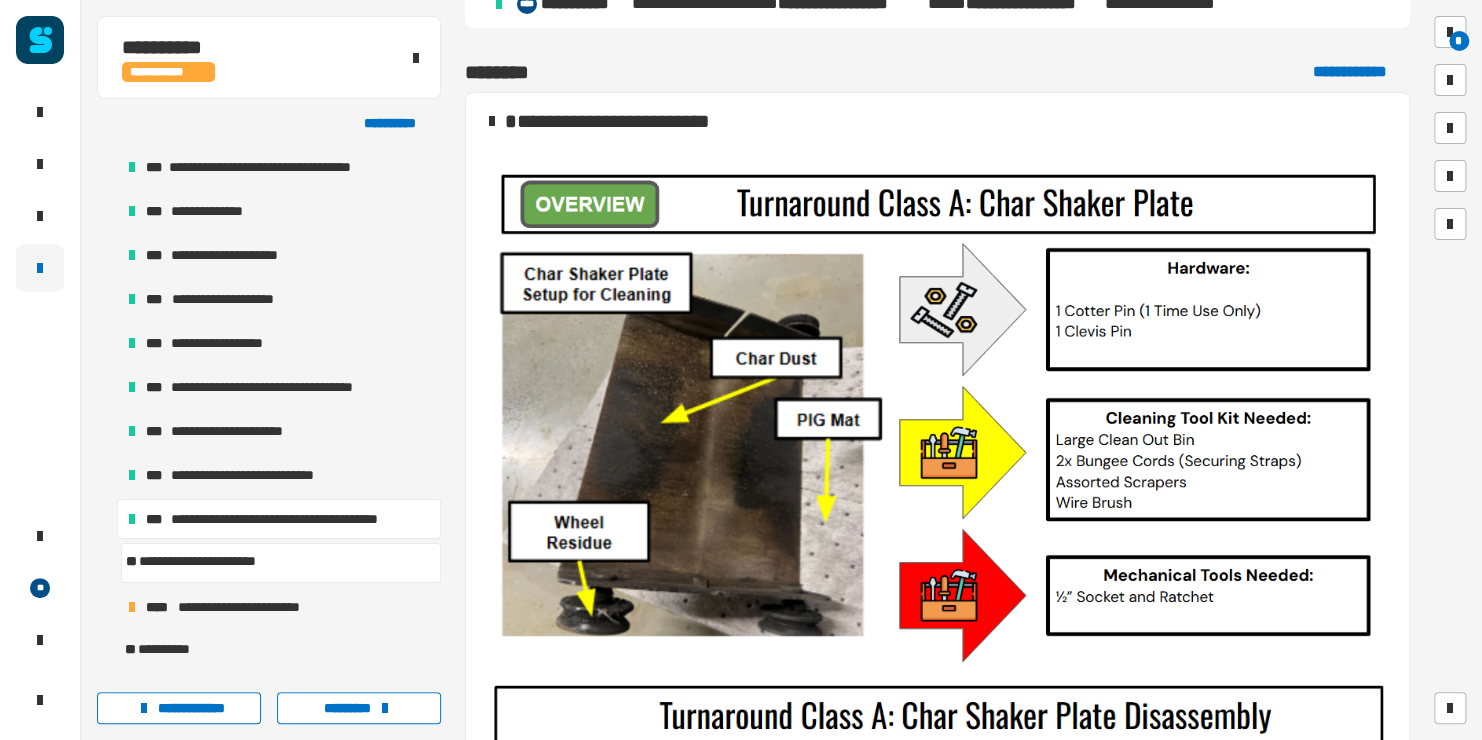 scroll, scrollTop: 166, scrollLeft: 0, axis: vertical 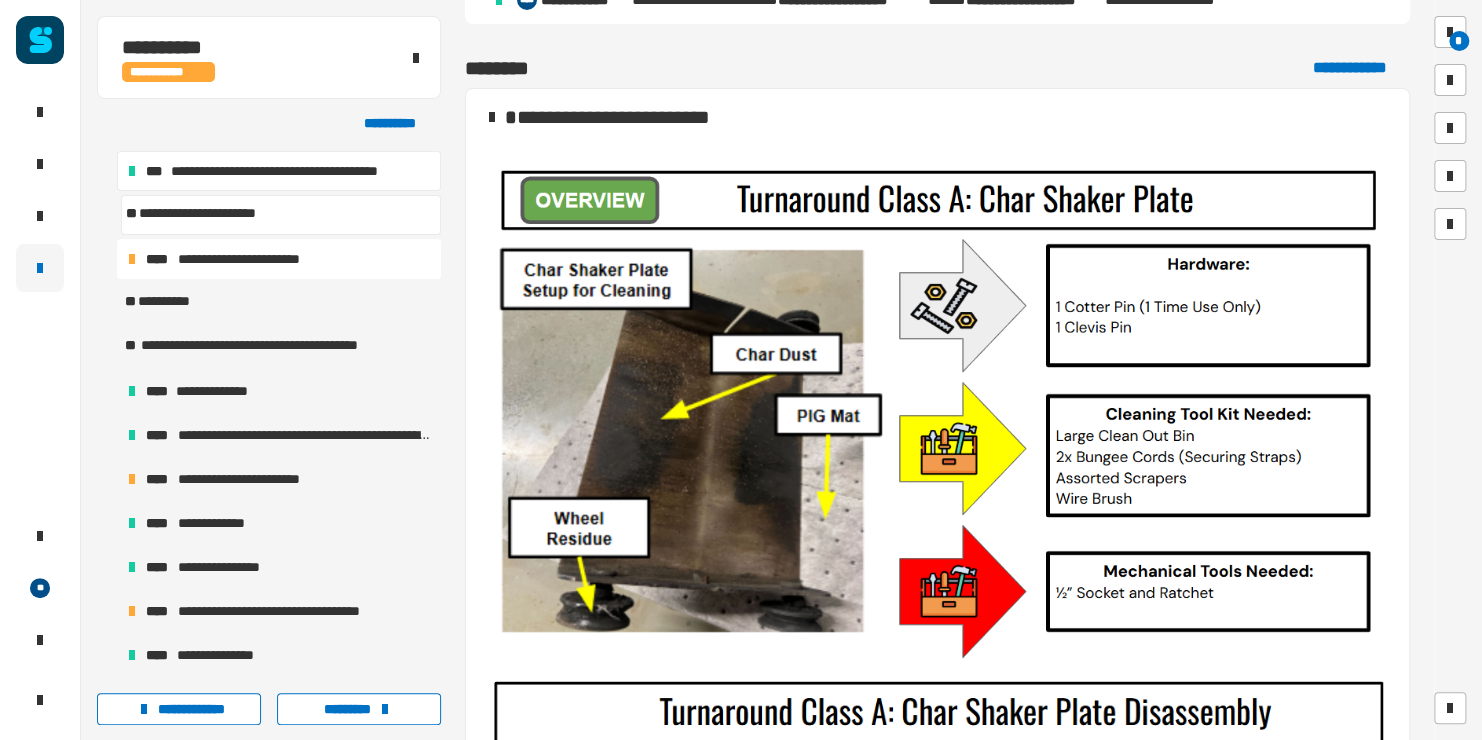 drag, startPoint x: 341, startPoint y: 266, endPoint x: 210, endPoint y: 259, distance: 131.18689 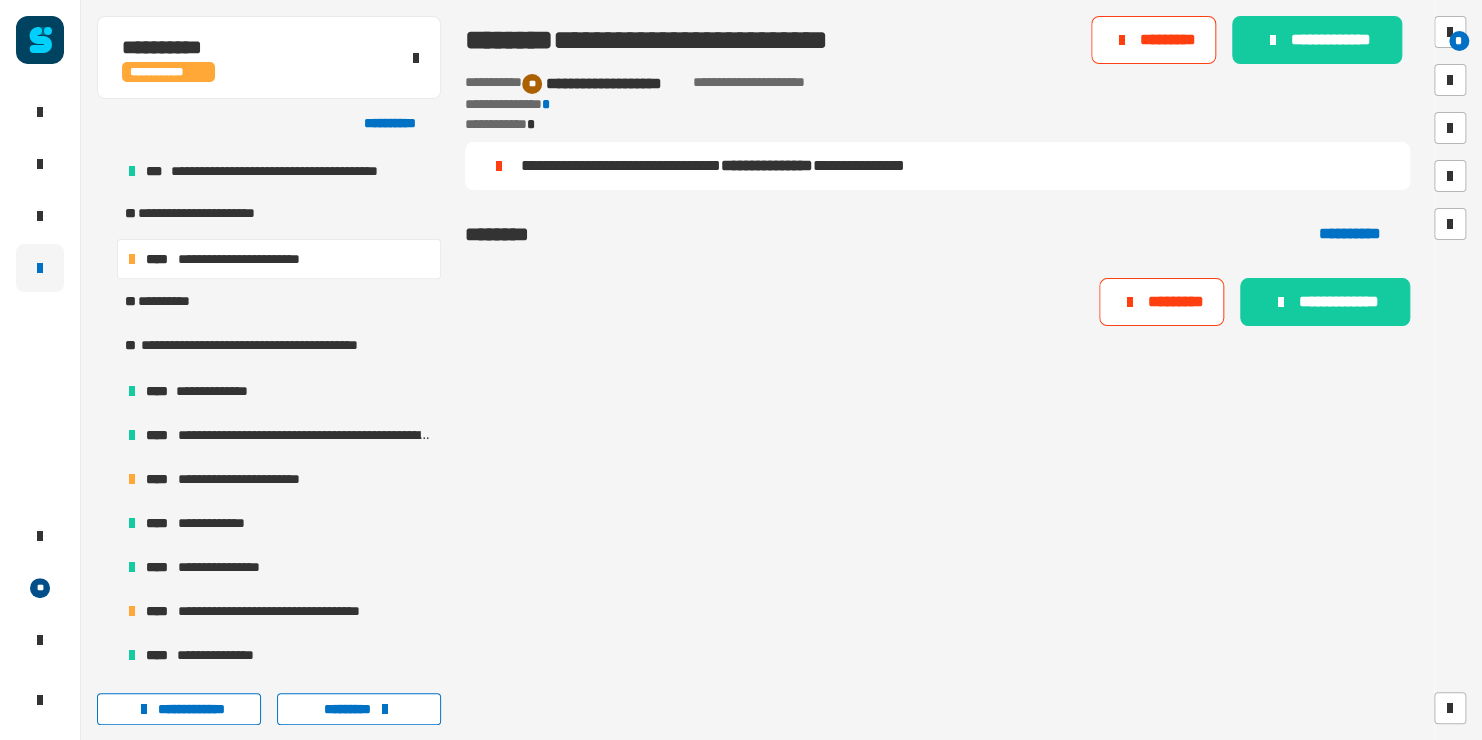 scroll, scrollTop: 0, scrollLeft: 0, axis: both 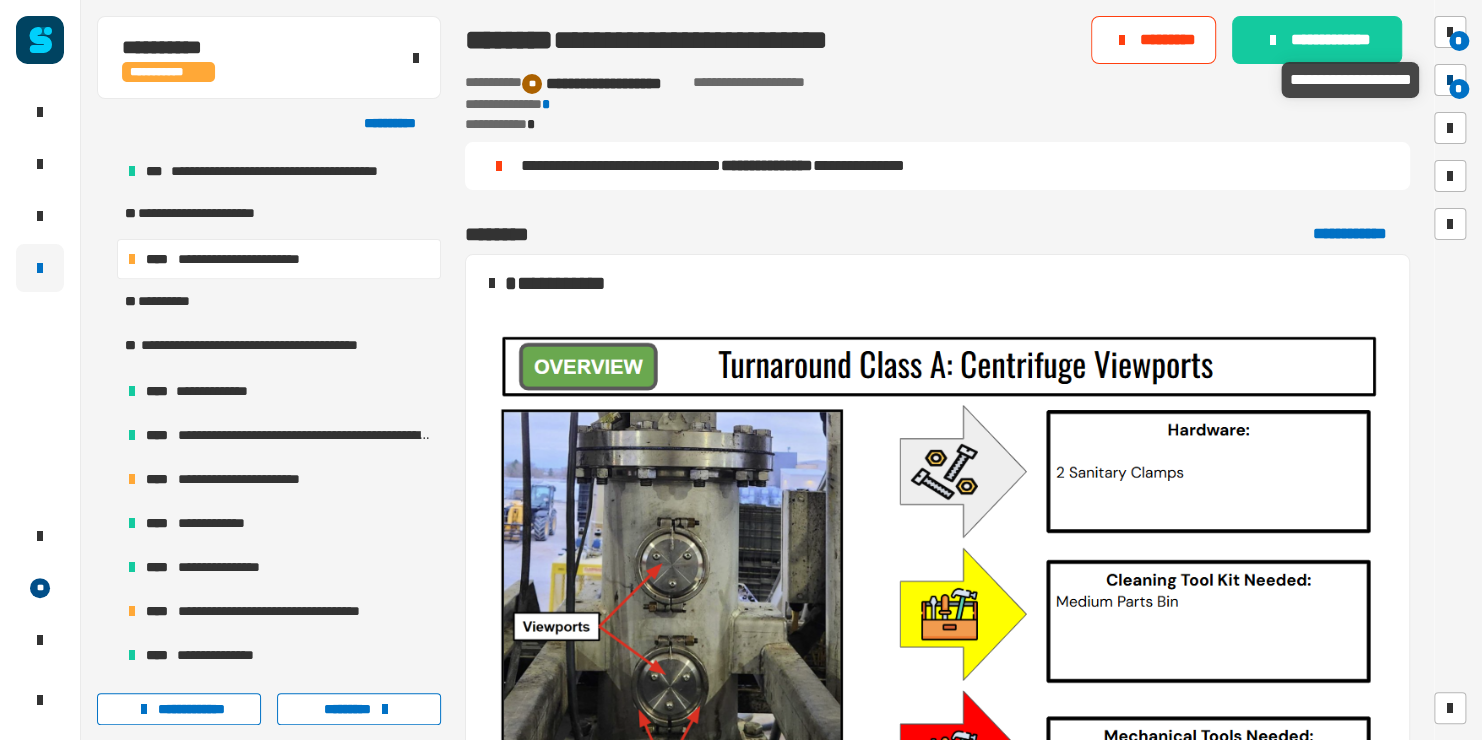 click on "*" at bounding box center (1459, 89) 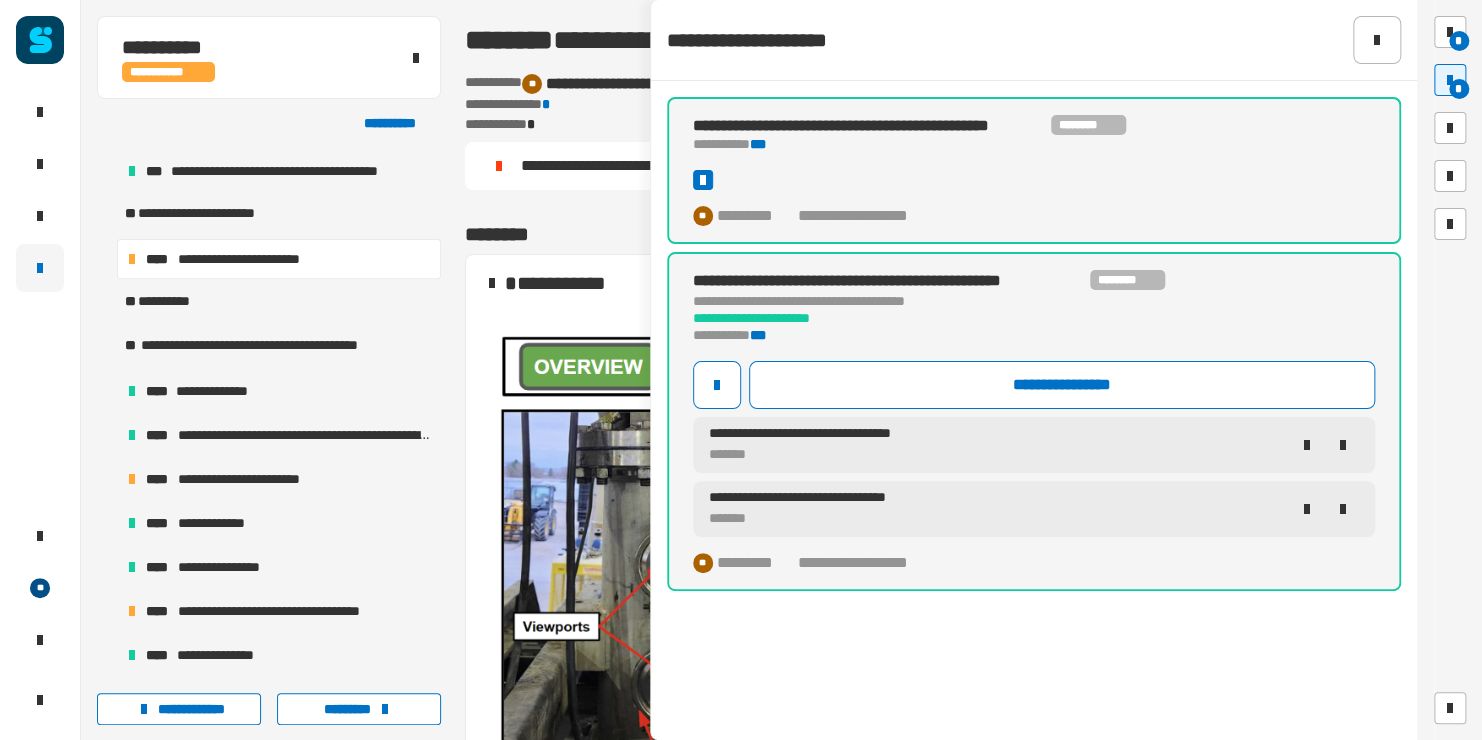 click on "**********" 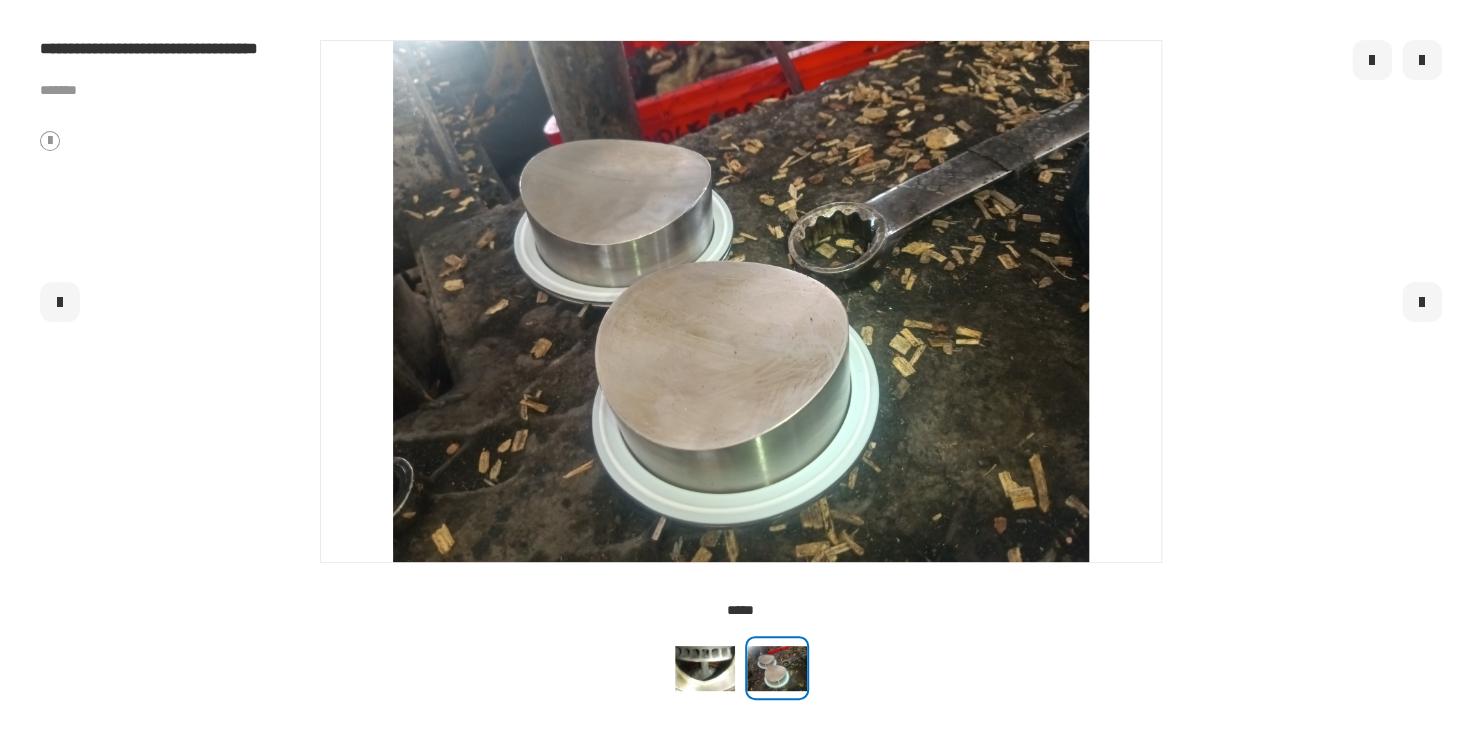 click 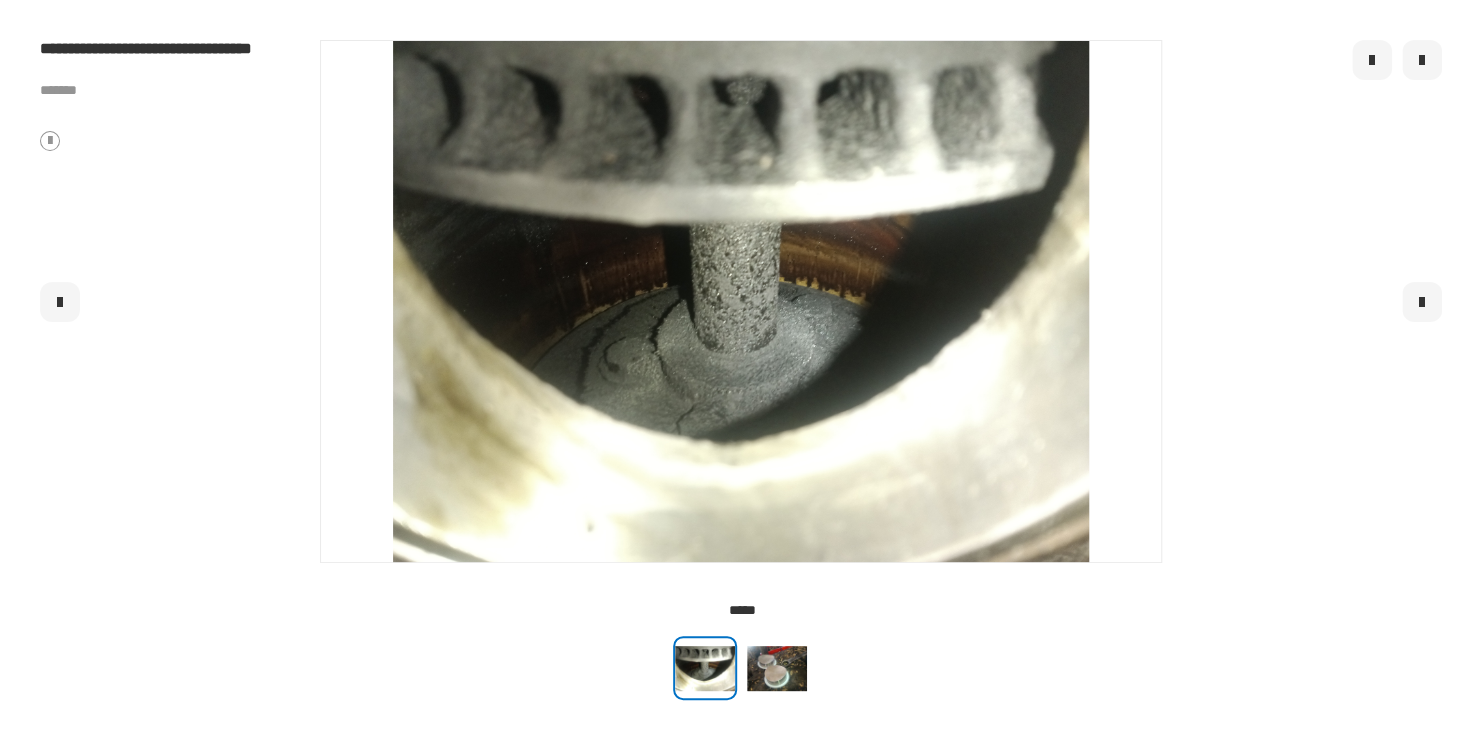 drag, startPoint x: 1425, startPoint y: 55, endPoint x: 1415, endPoint y: 40, distance: 18.027756 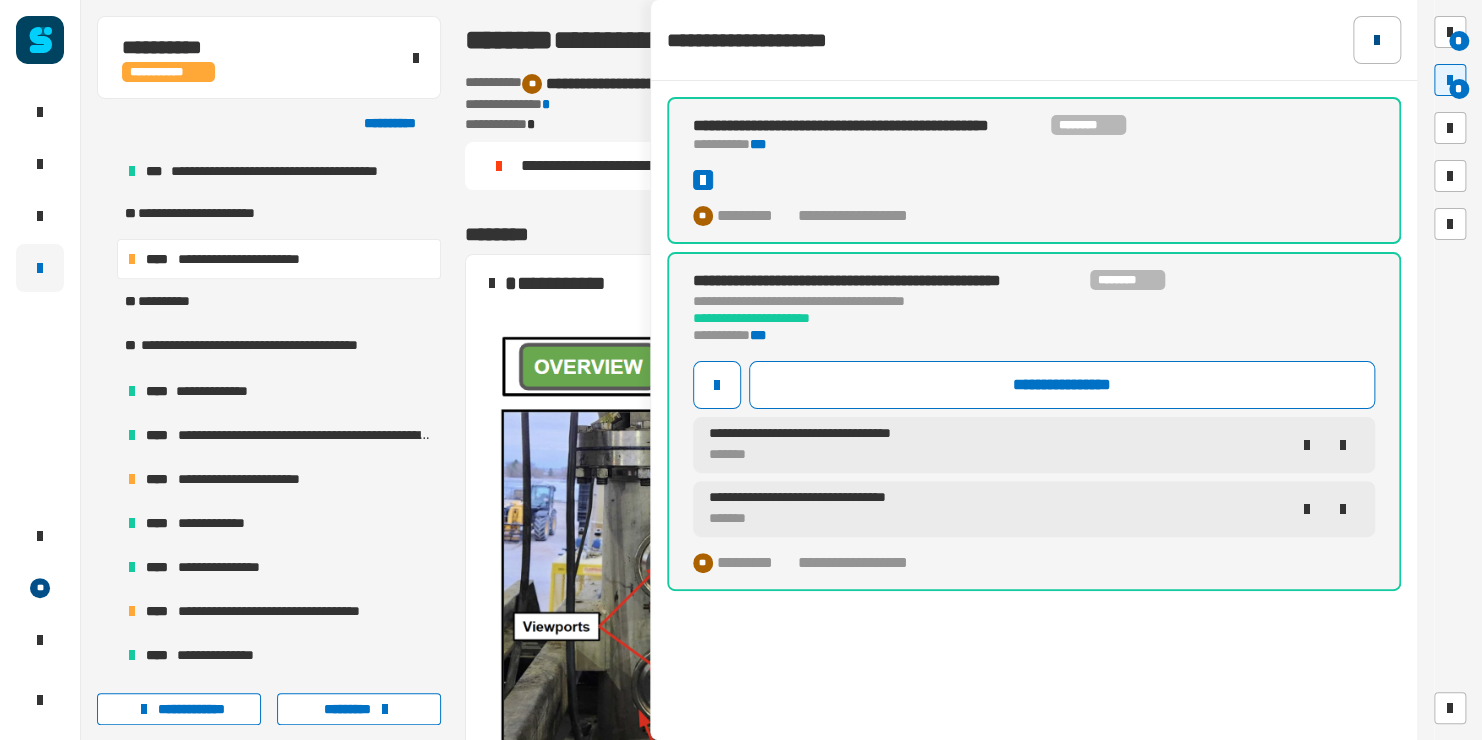 click 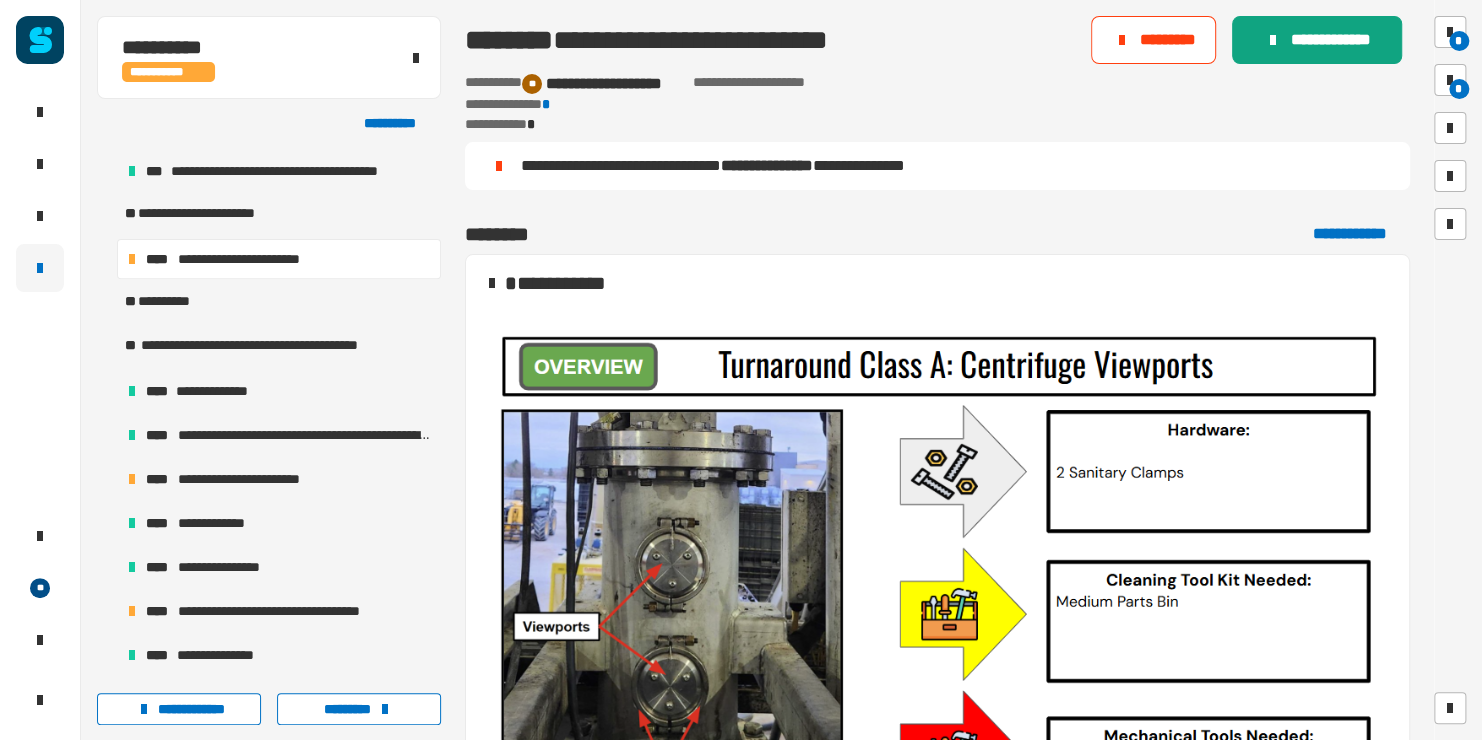 click on "**********" 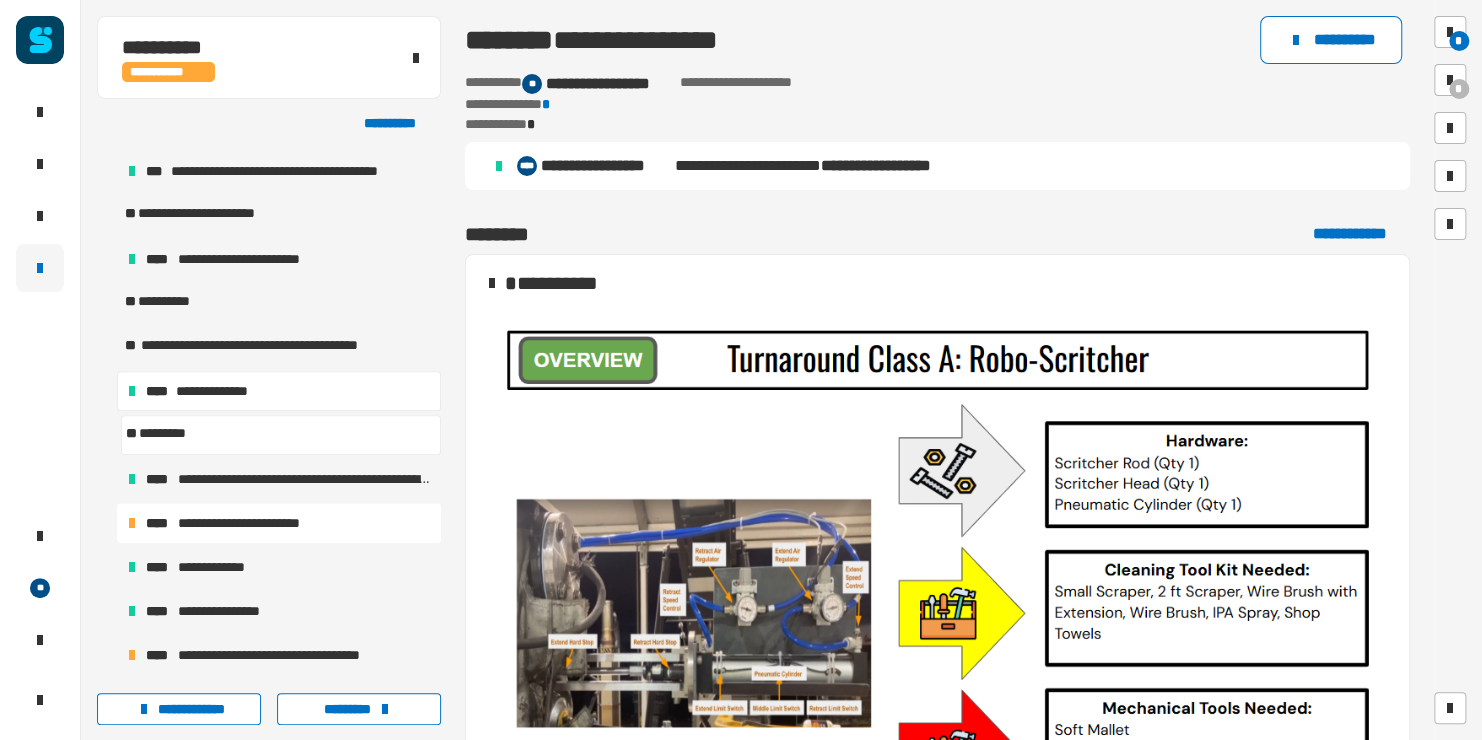 click on "**********" at bounding box center [256, 523] 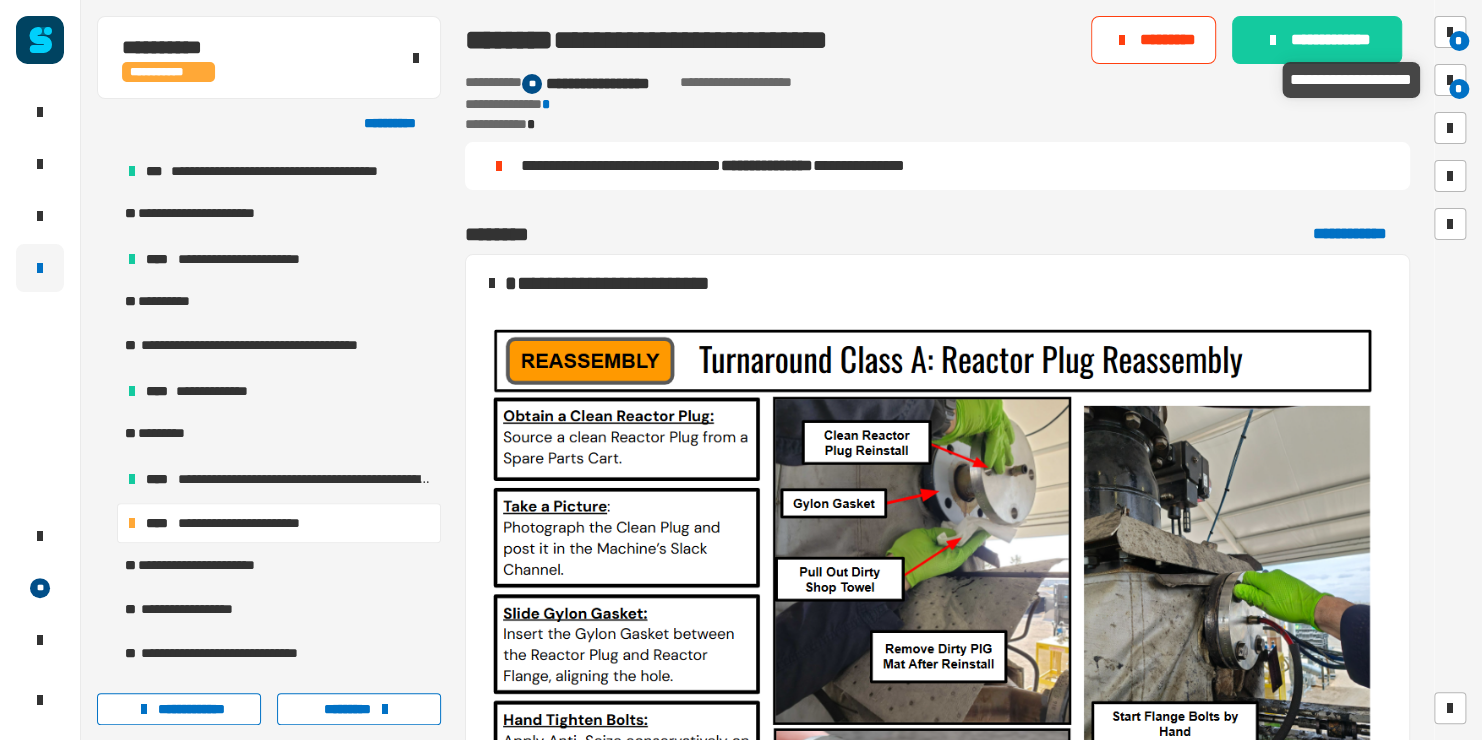 drag, startPoint x: 1447, startPoint y: 80, endPoint x: 919, endPoint y: 135, distance: 530.8569 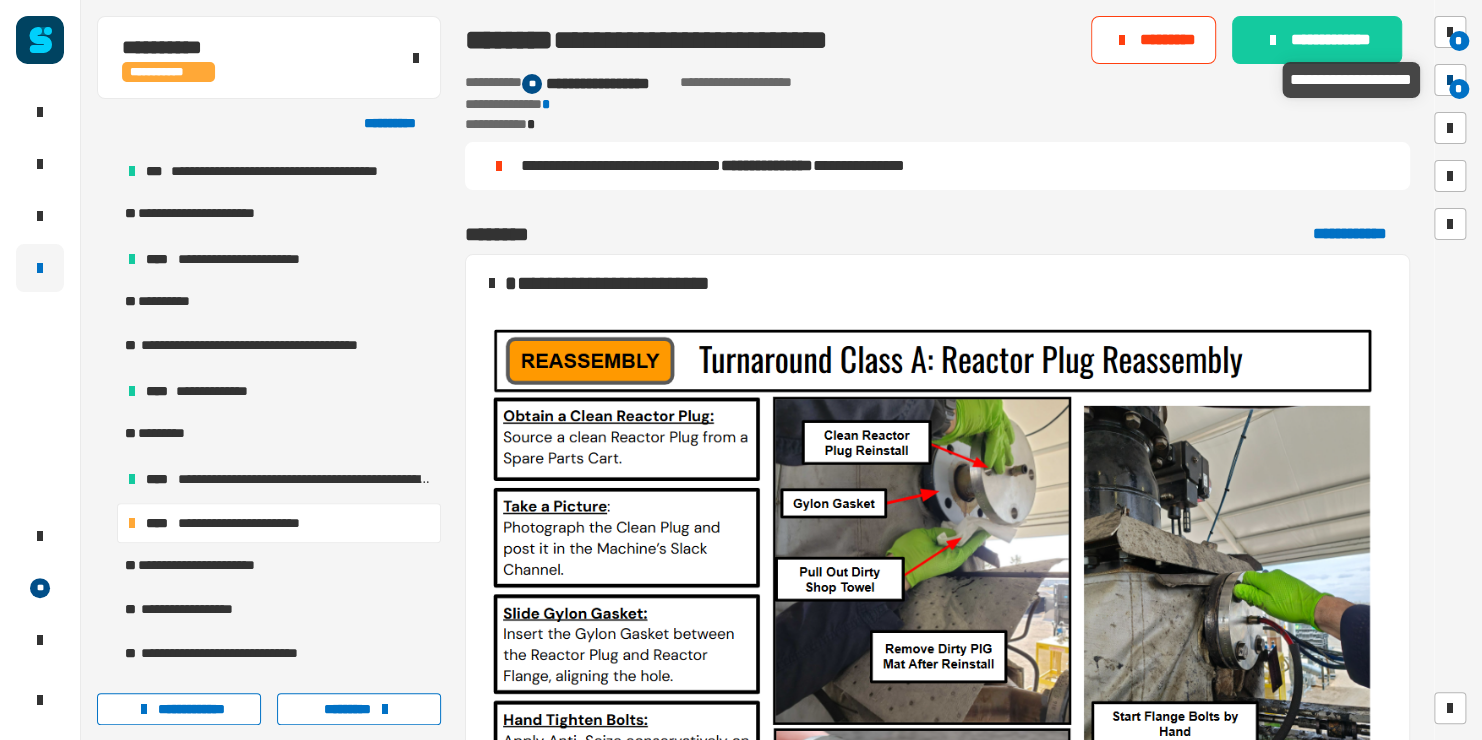click at bounding box center [1450, 80] 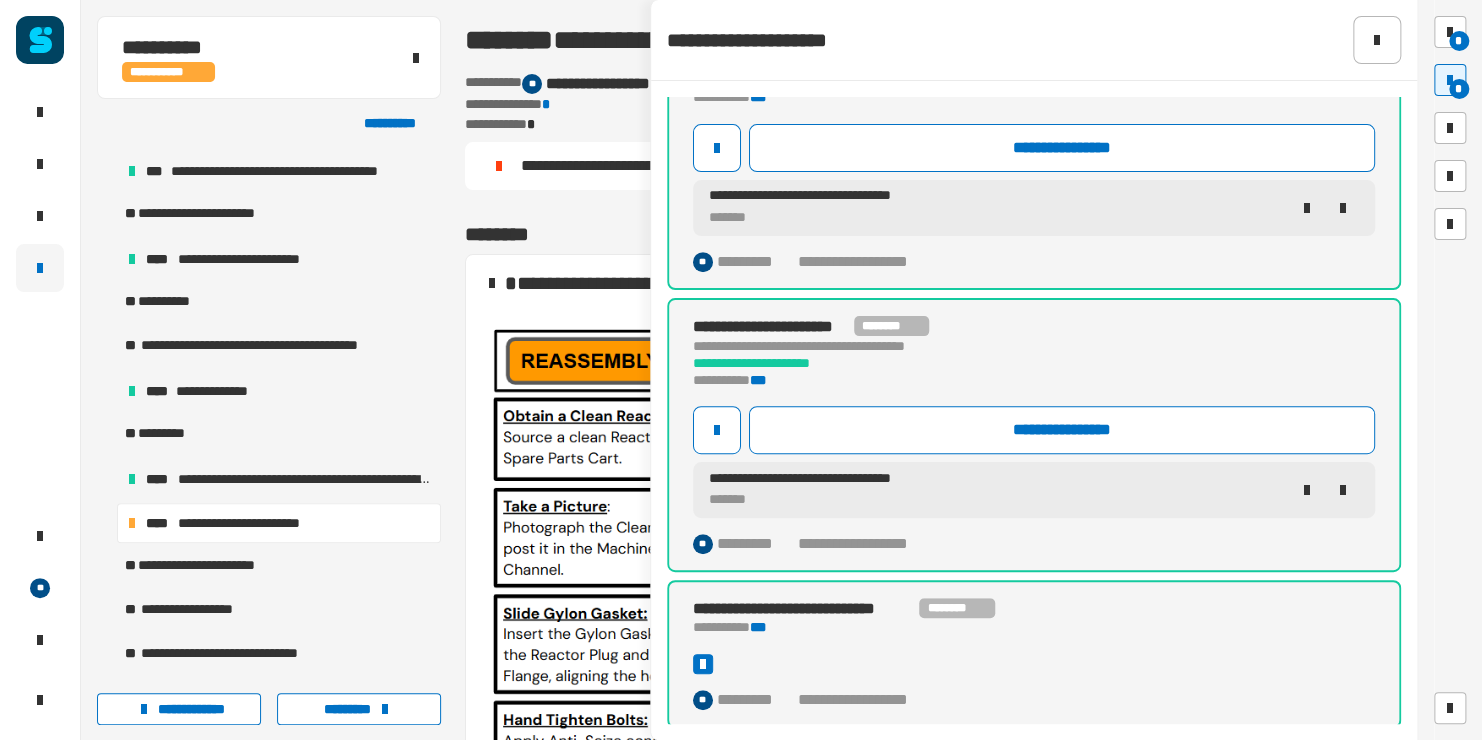 scroll, scrollTop: 0, scrollLeft: 0, axis: both 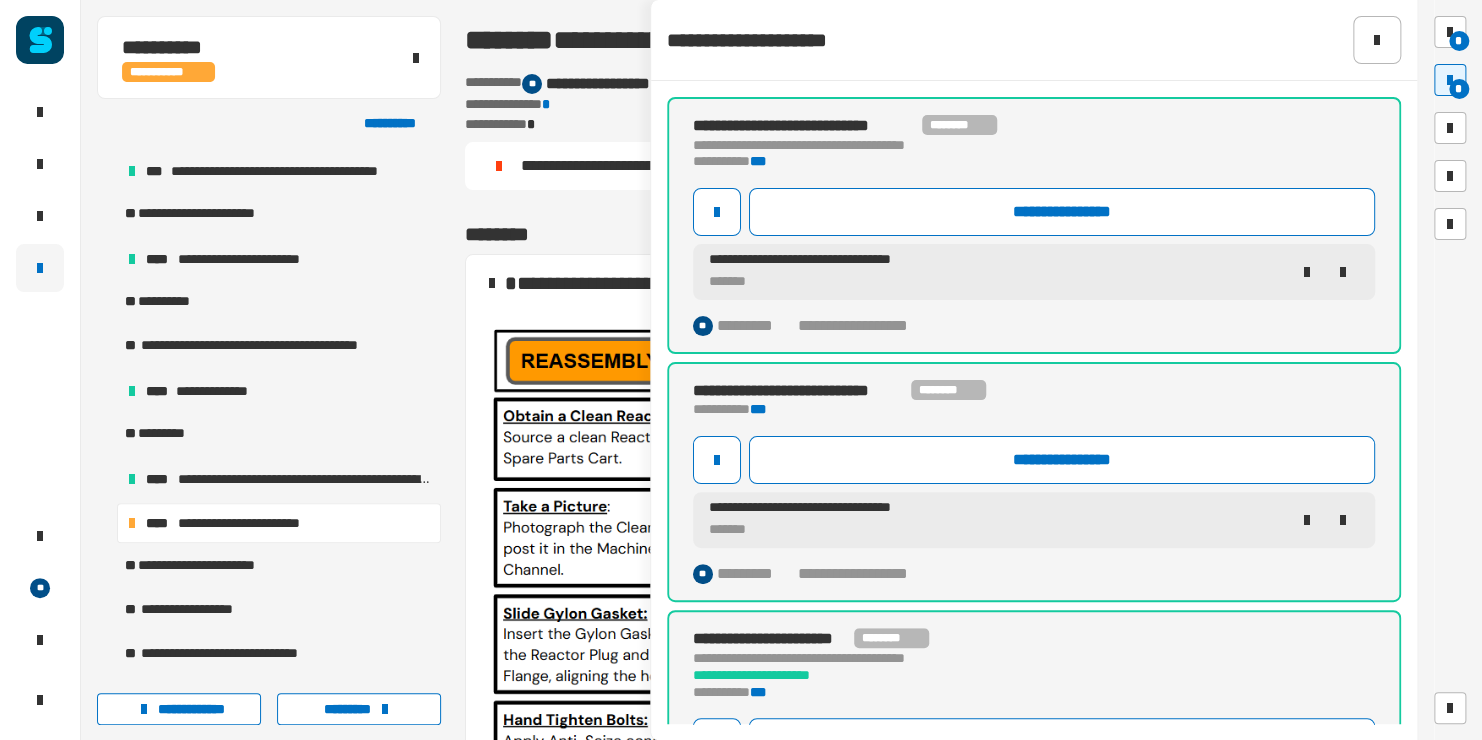 click on "**********" 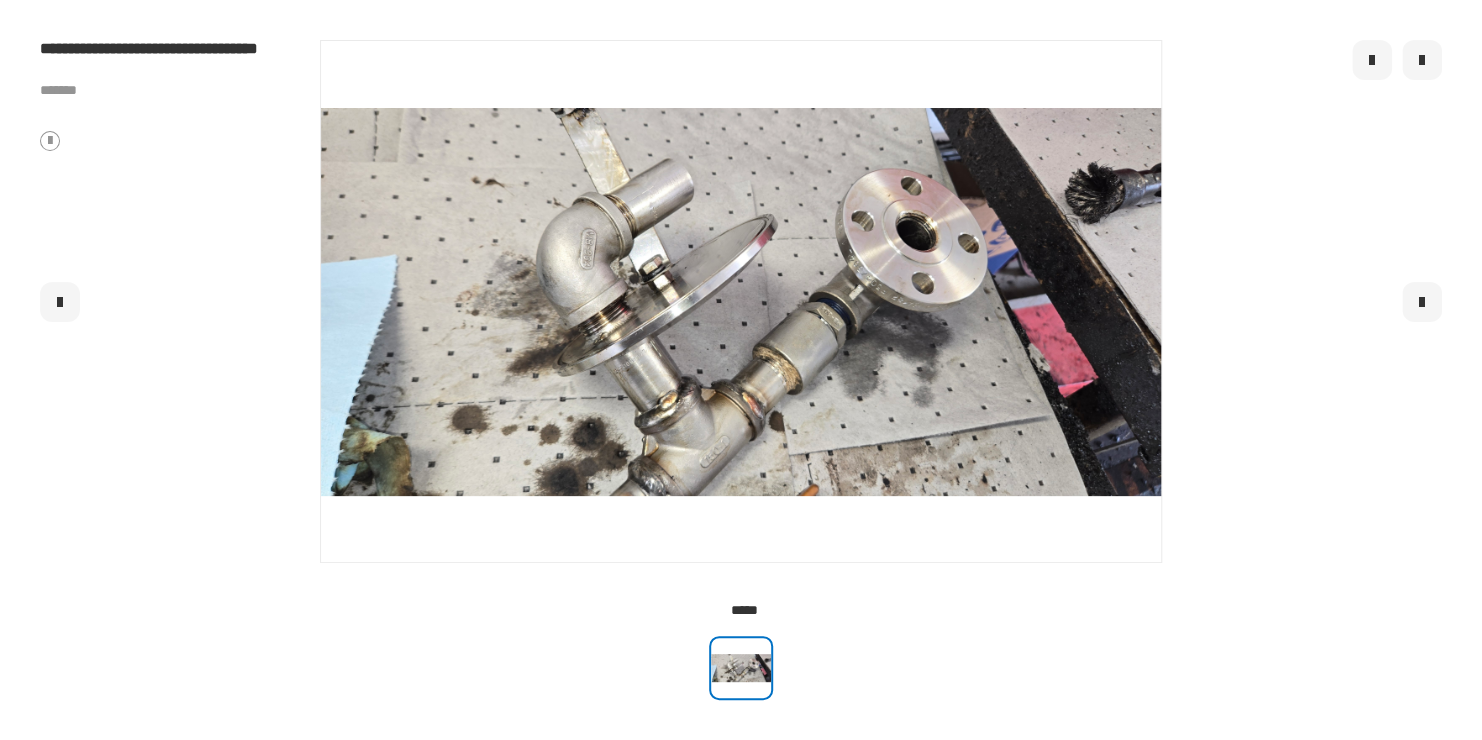 click 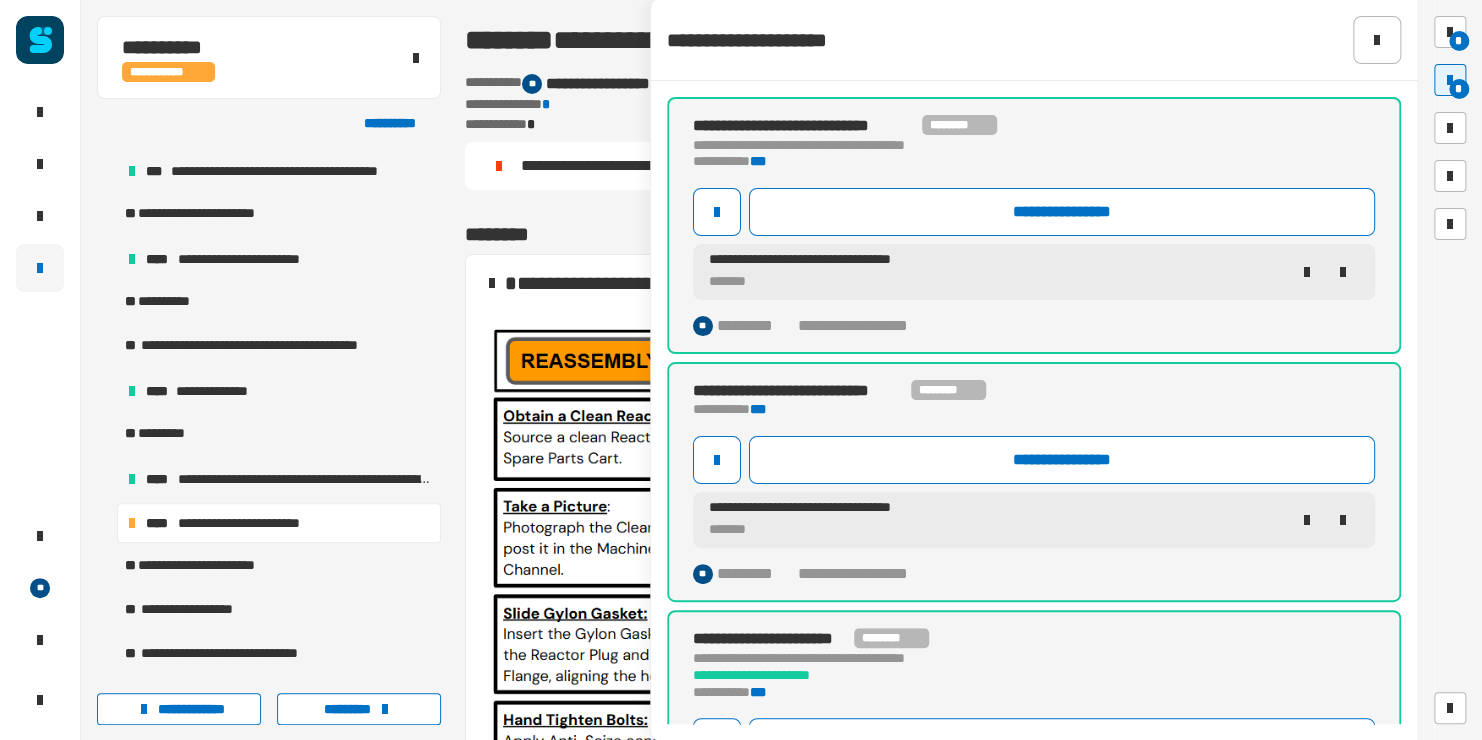 click on "**********" 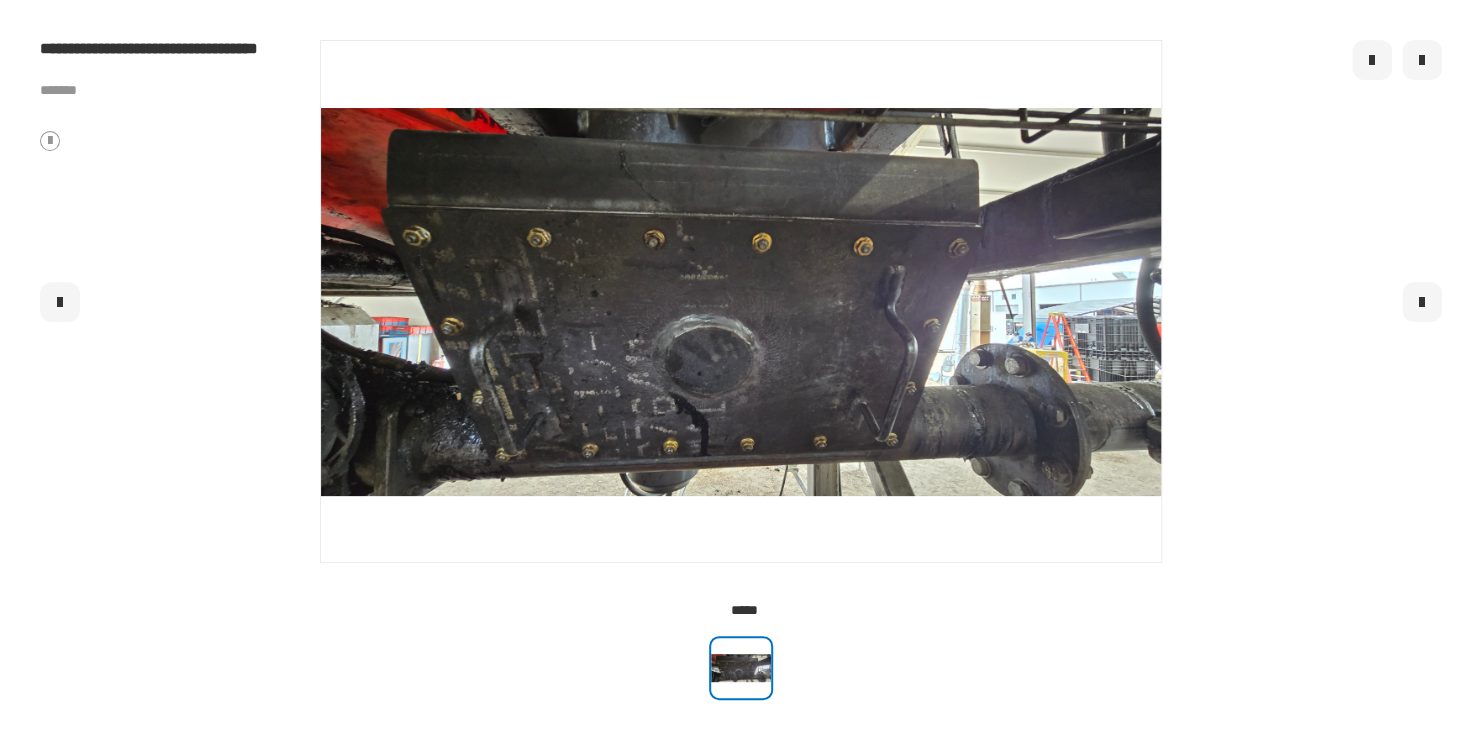 click 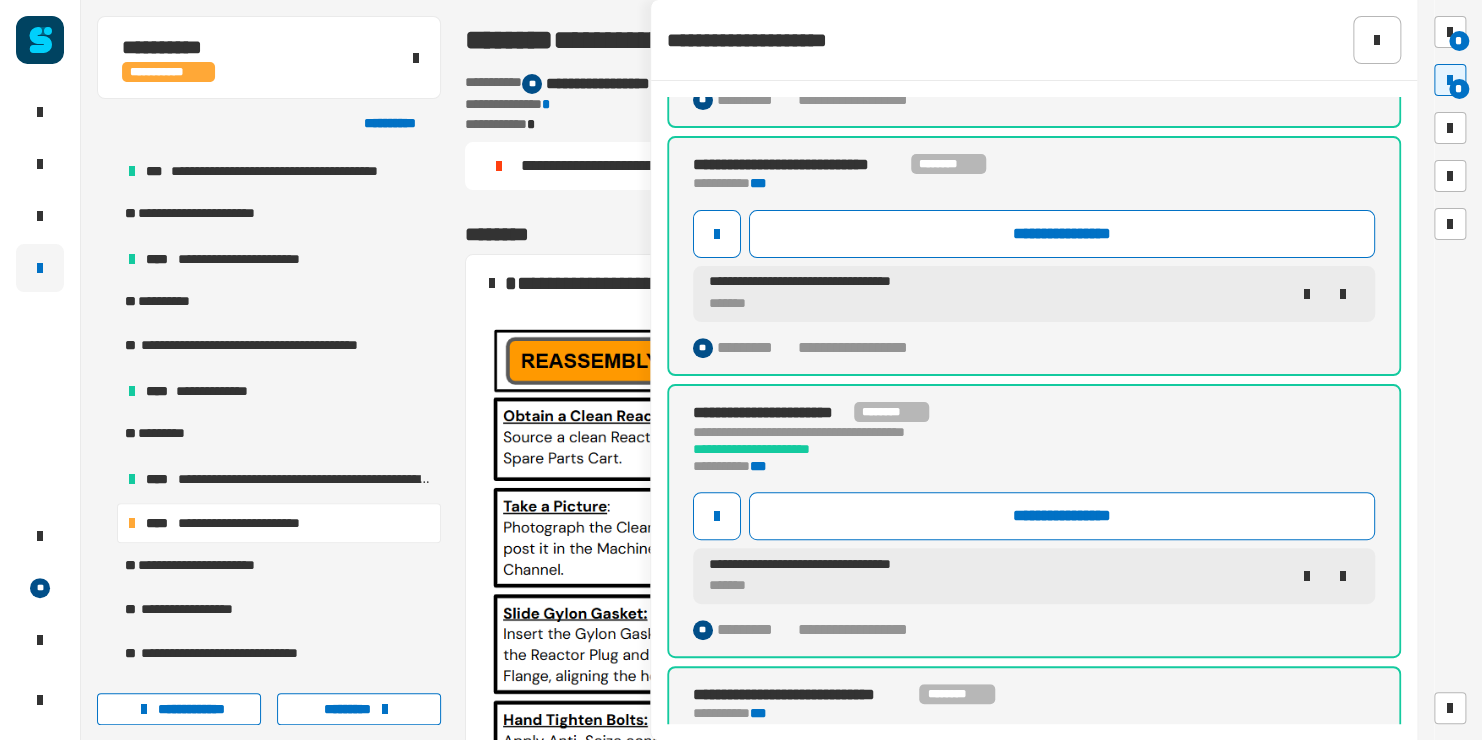 scroll, scrollTop: 232, scrollLeft: 0, axis: vertical 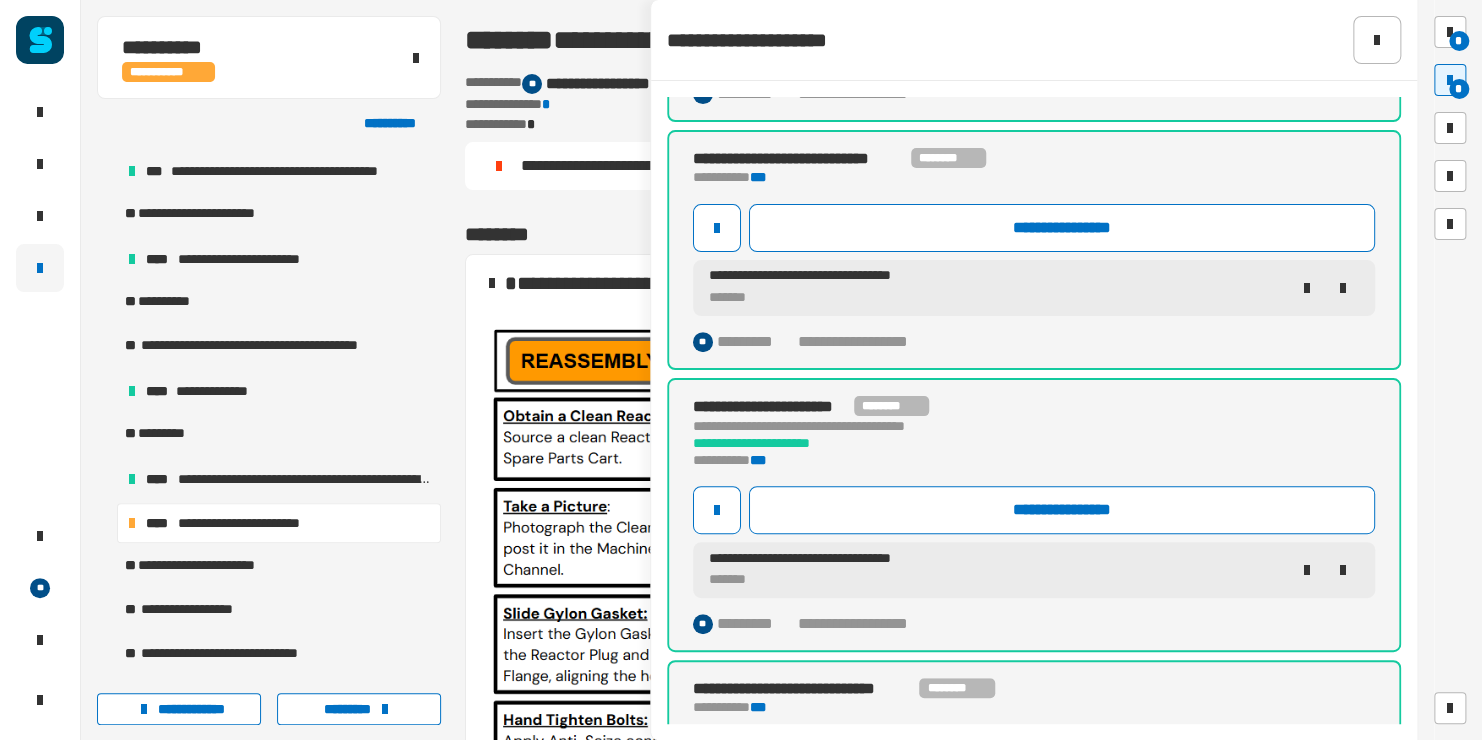 click on "*******" 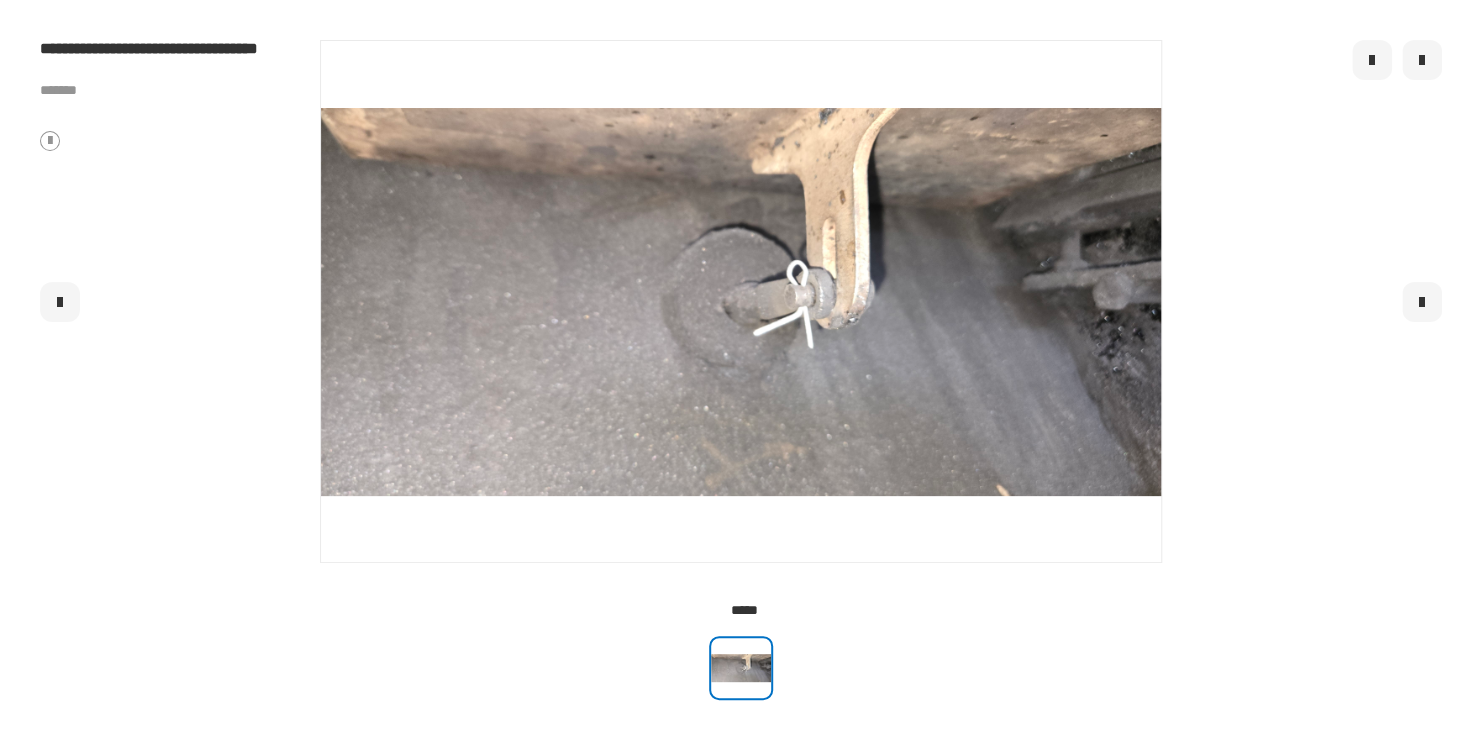 click 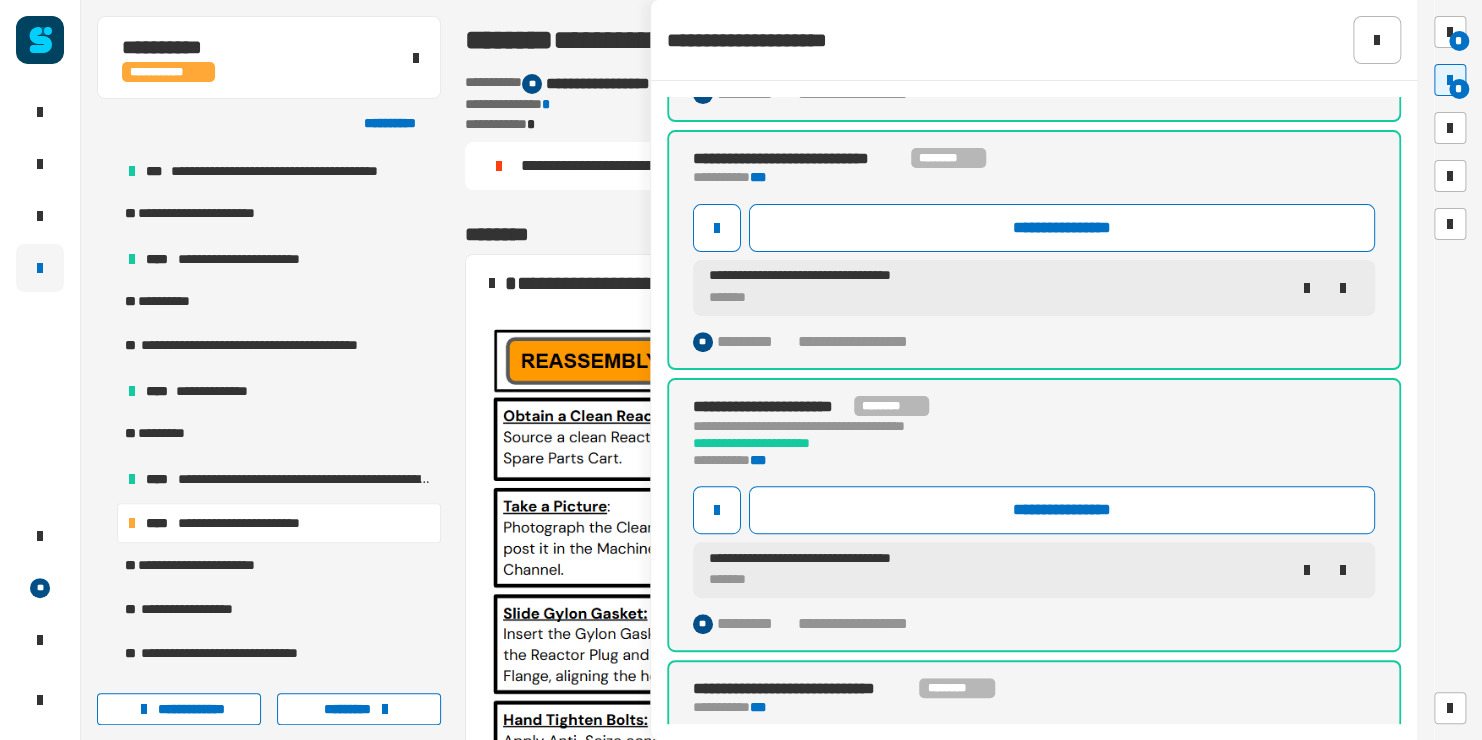click on "**********" 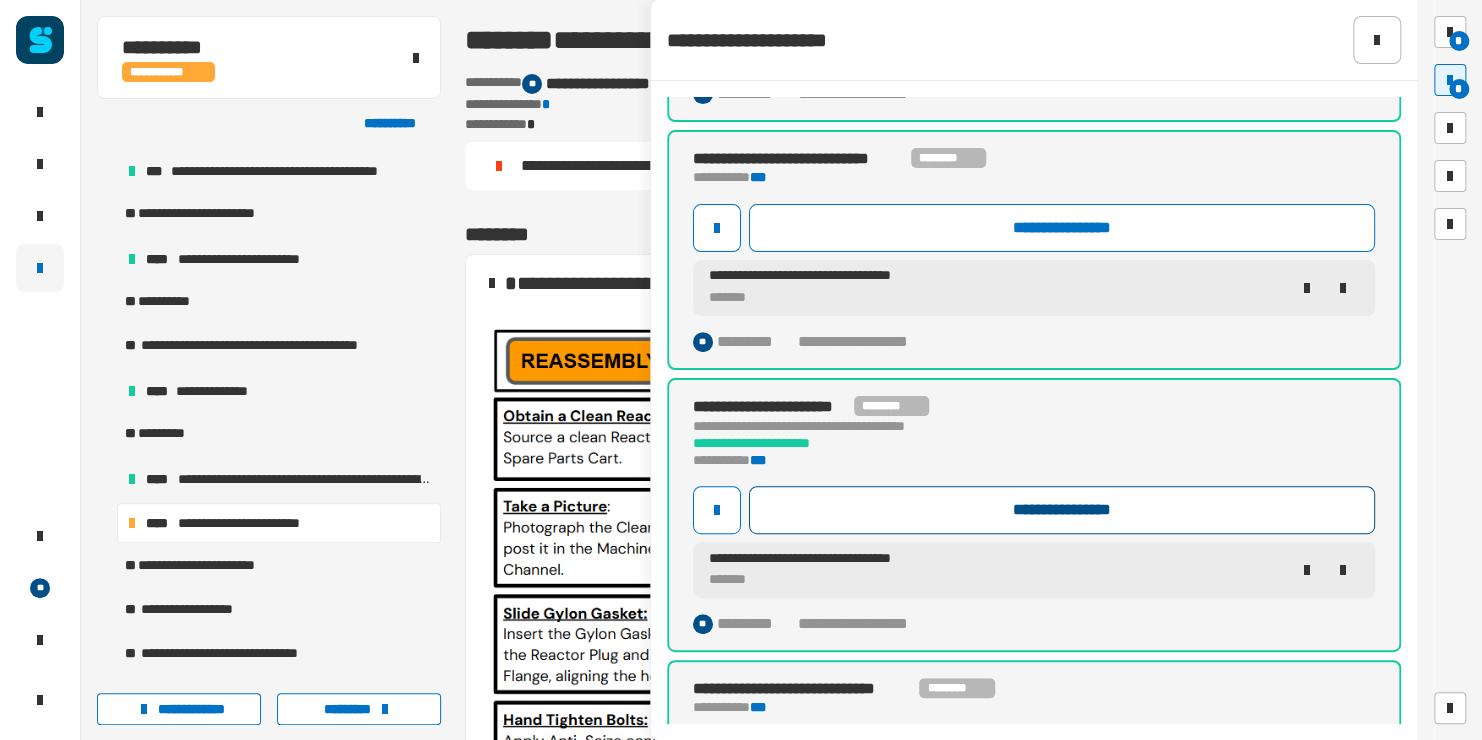 scroll, scrollTop: 312, scrollLeft: 0, axis: vertical 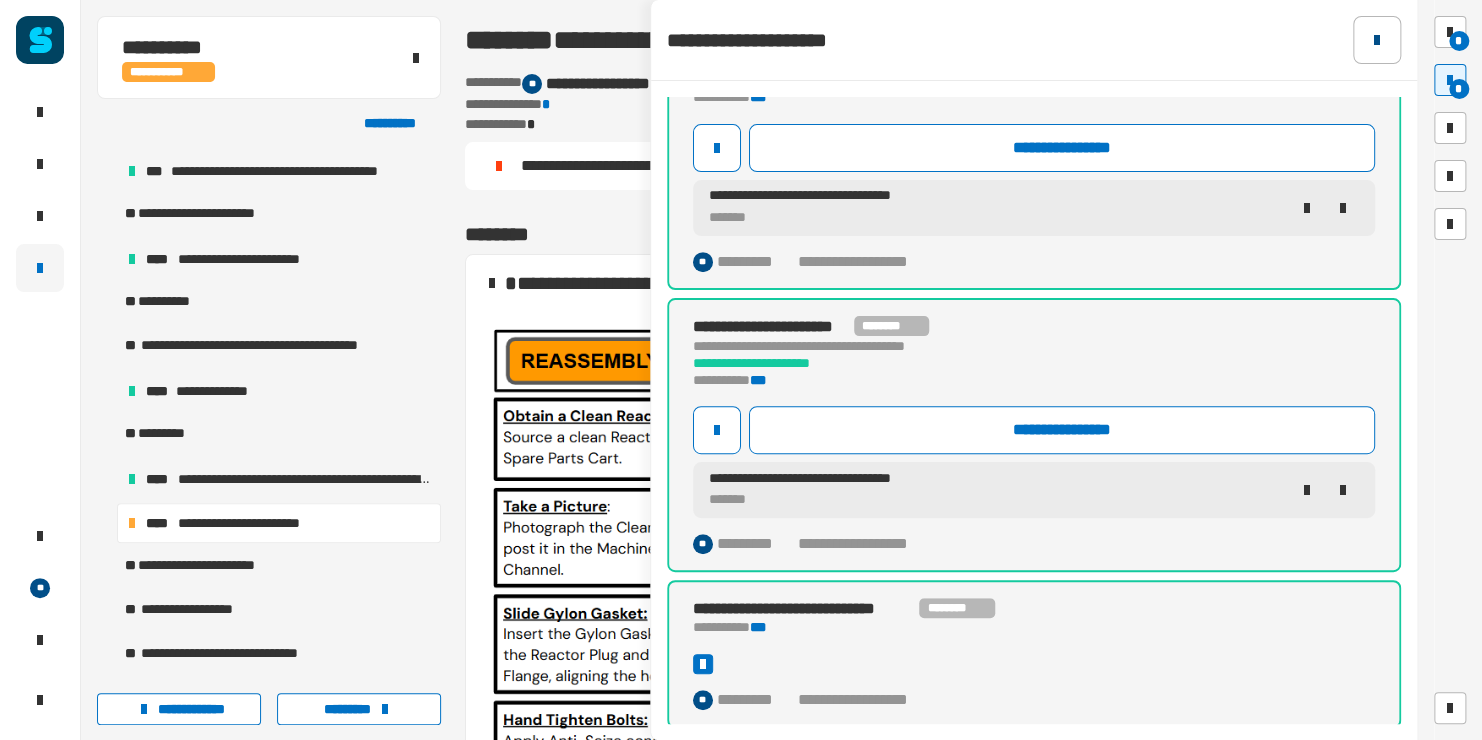 click 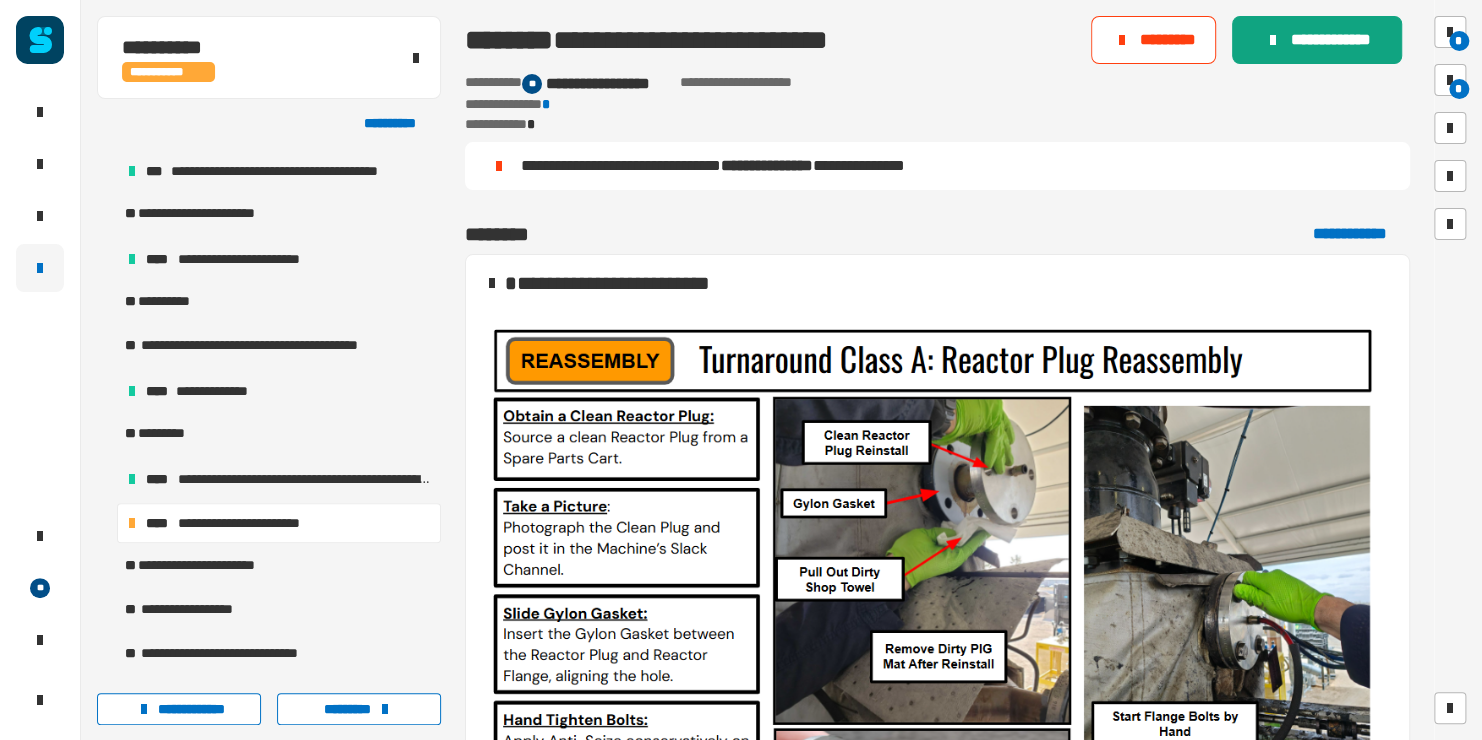 click on "**********" 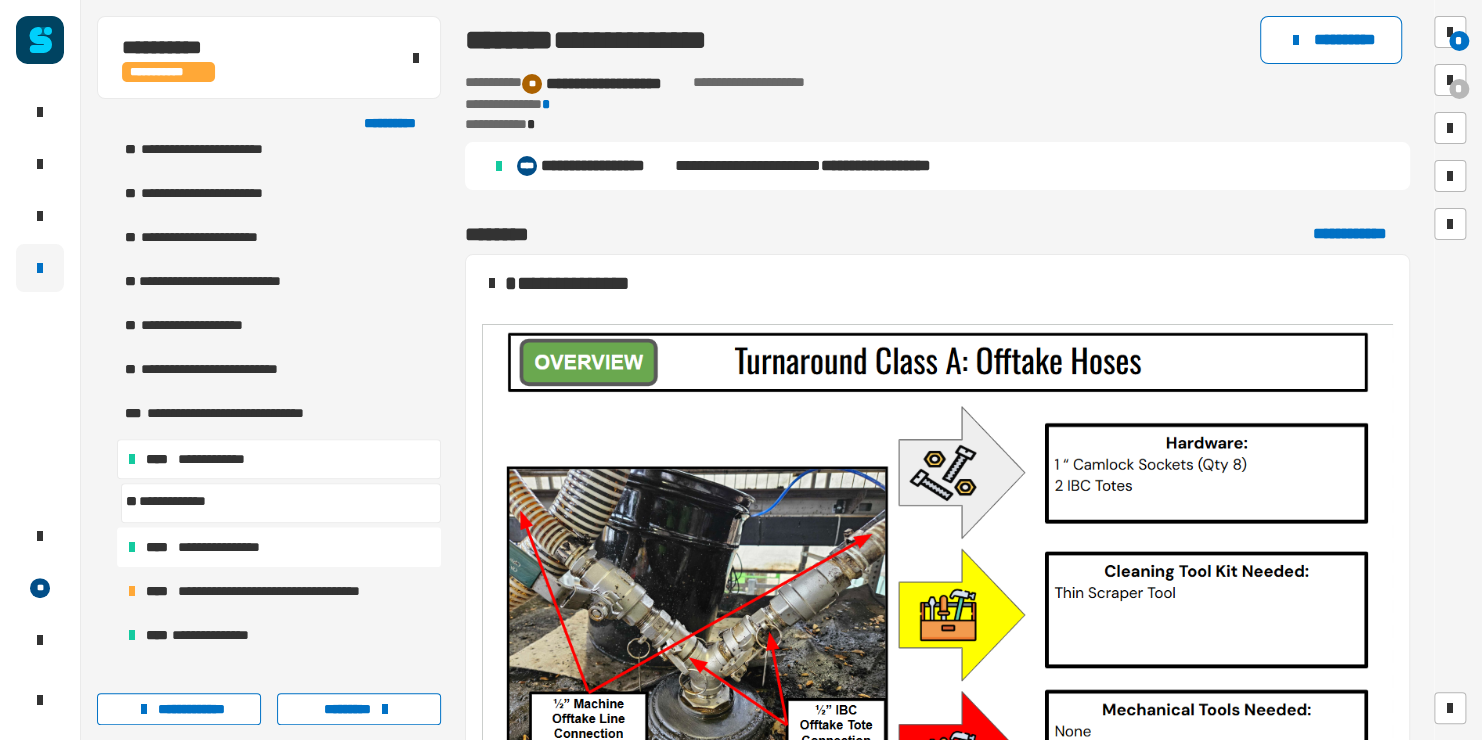 scroll, scrollTop: 900, scrollLeft: 0, axis: vertical 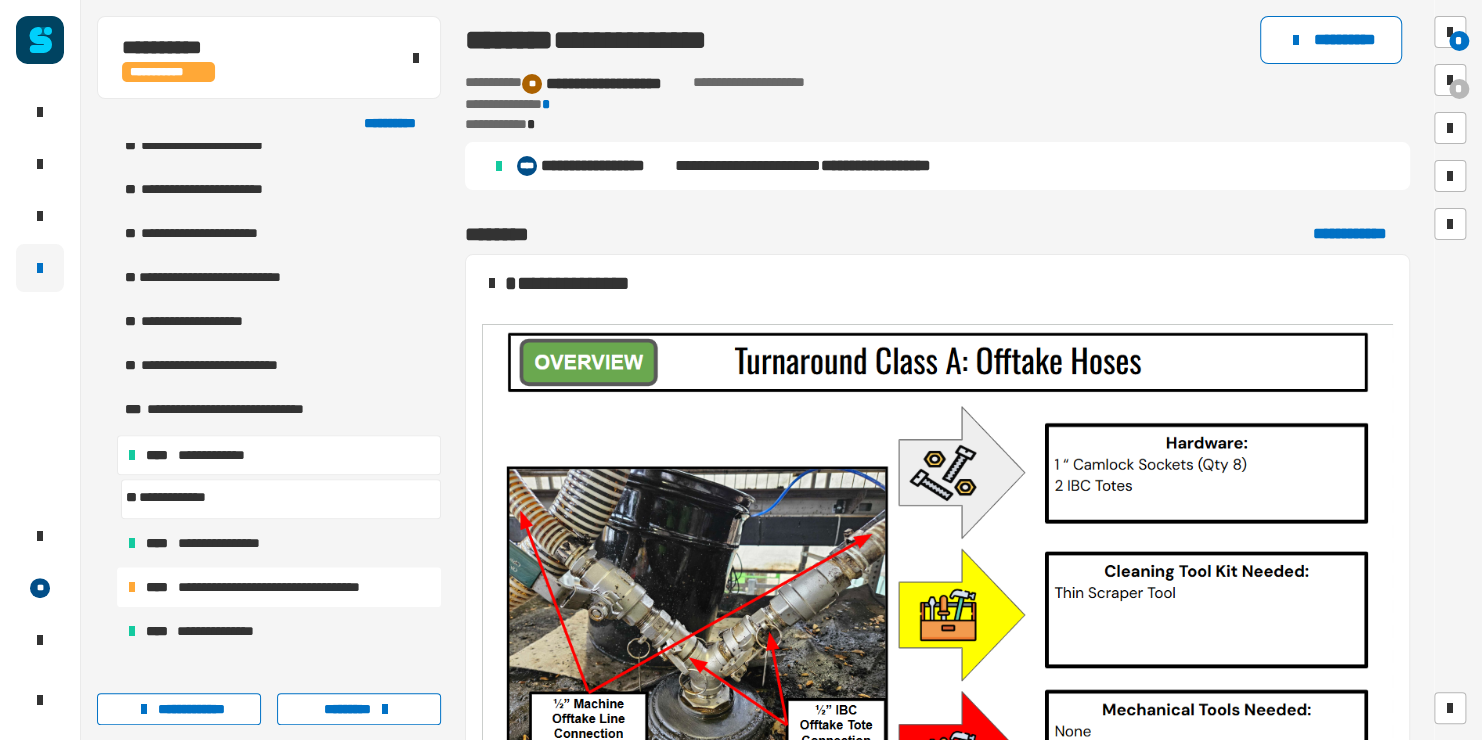 drag, startPoint x: 373, startPoint y: 592, endPoint x: 309, endPoint y: 585, distance: 64.381676 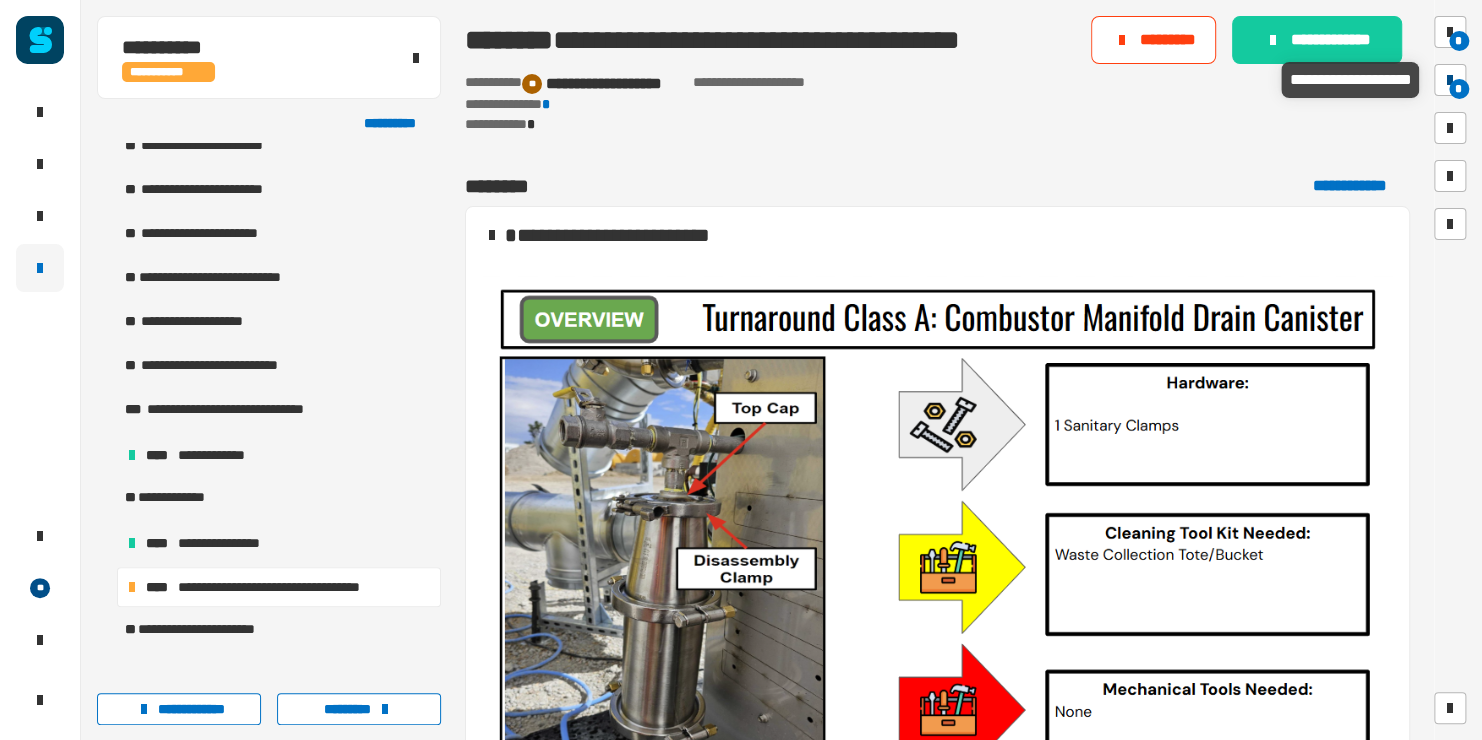click at bounding box center (1450, 80) 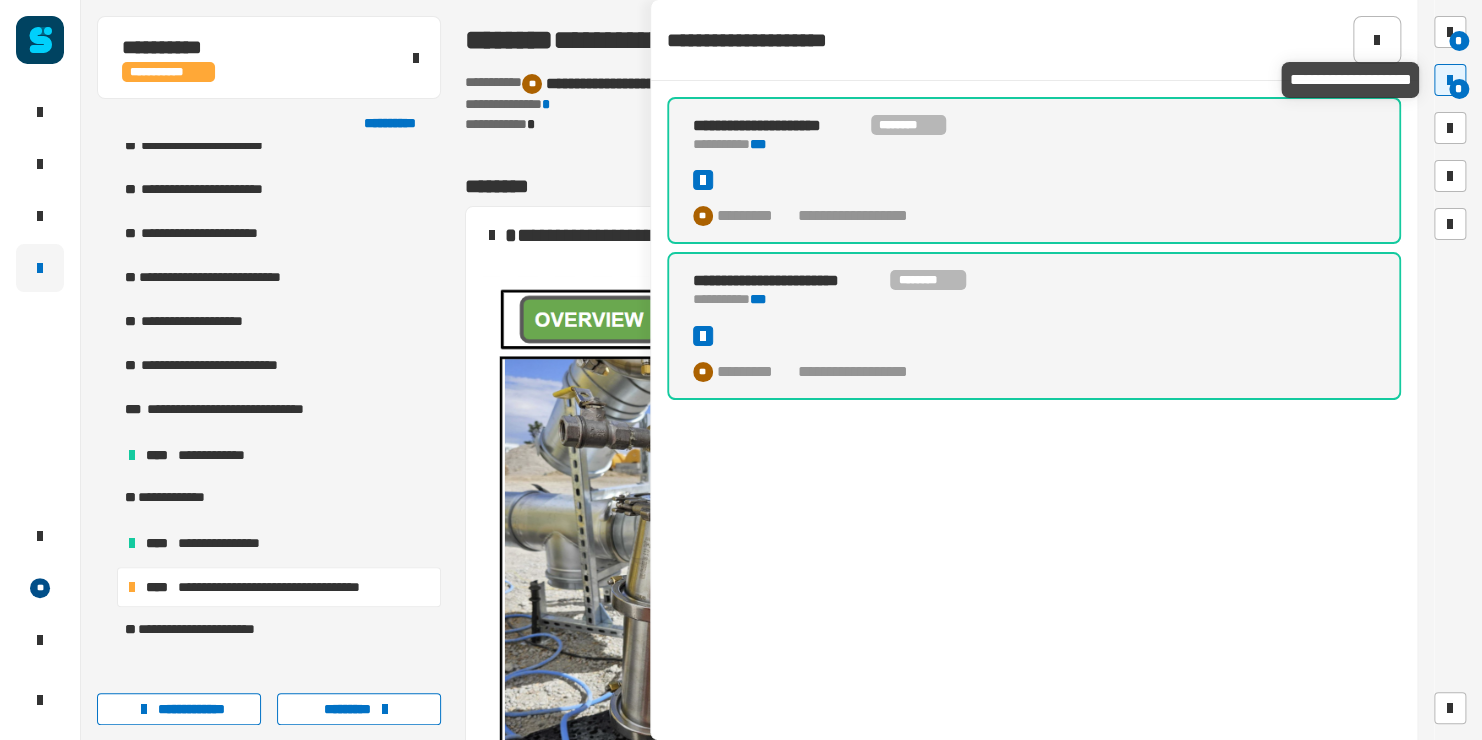 click at bounding box center (1450, 80) 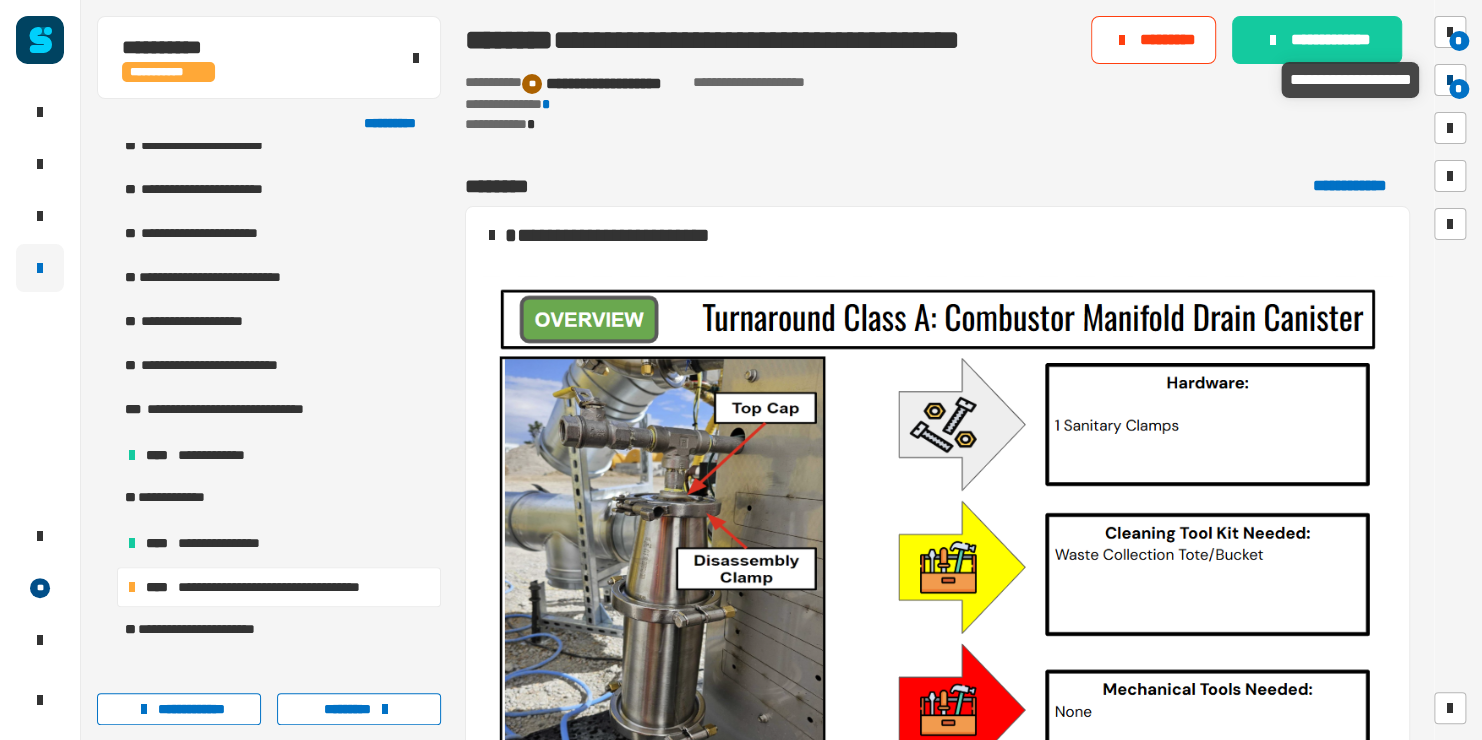 click on "*" at bounding box center (1450, 80) 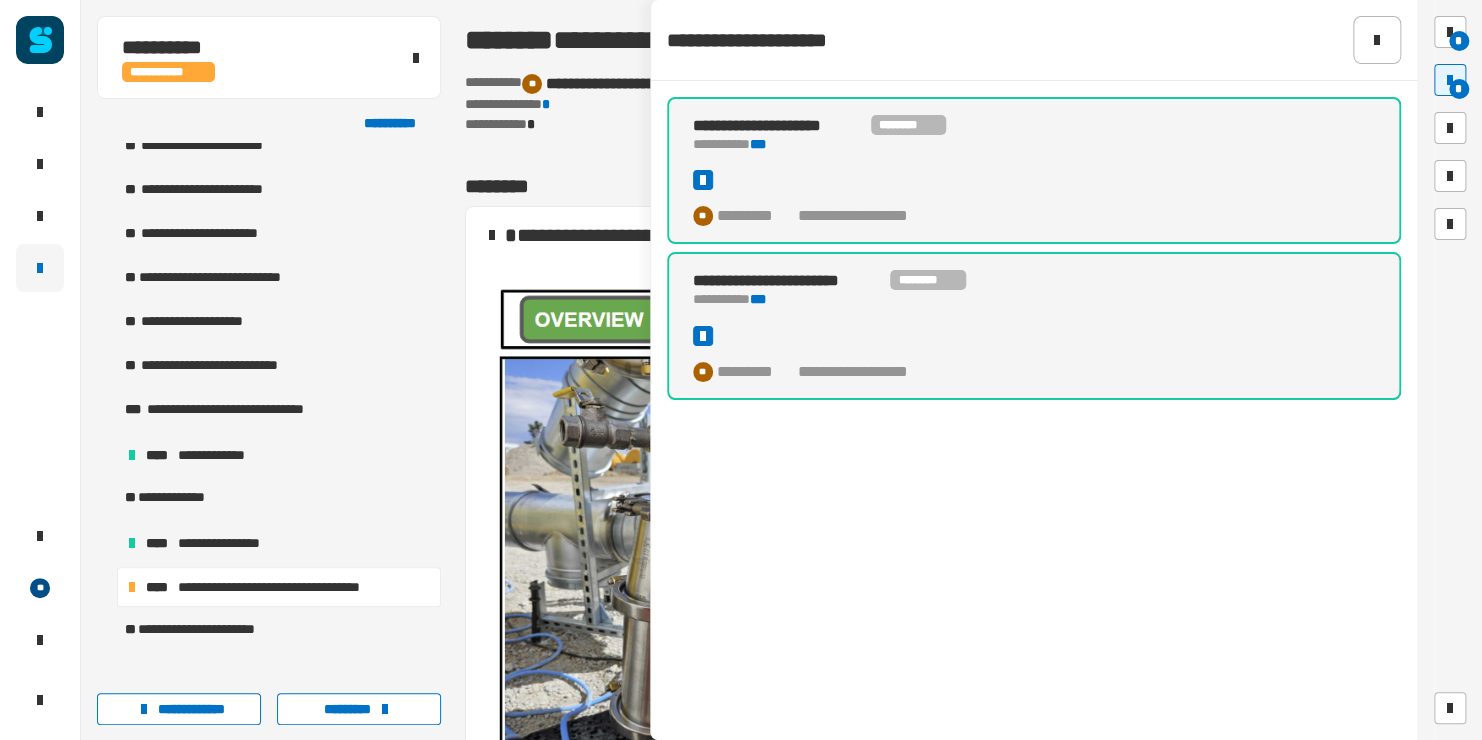 drag, startPoint x: 1389, startPoint y: 28, endPoint x: 1085, endPoint y: 120, distance: 317.61612 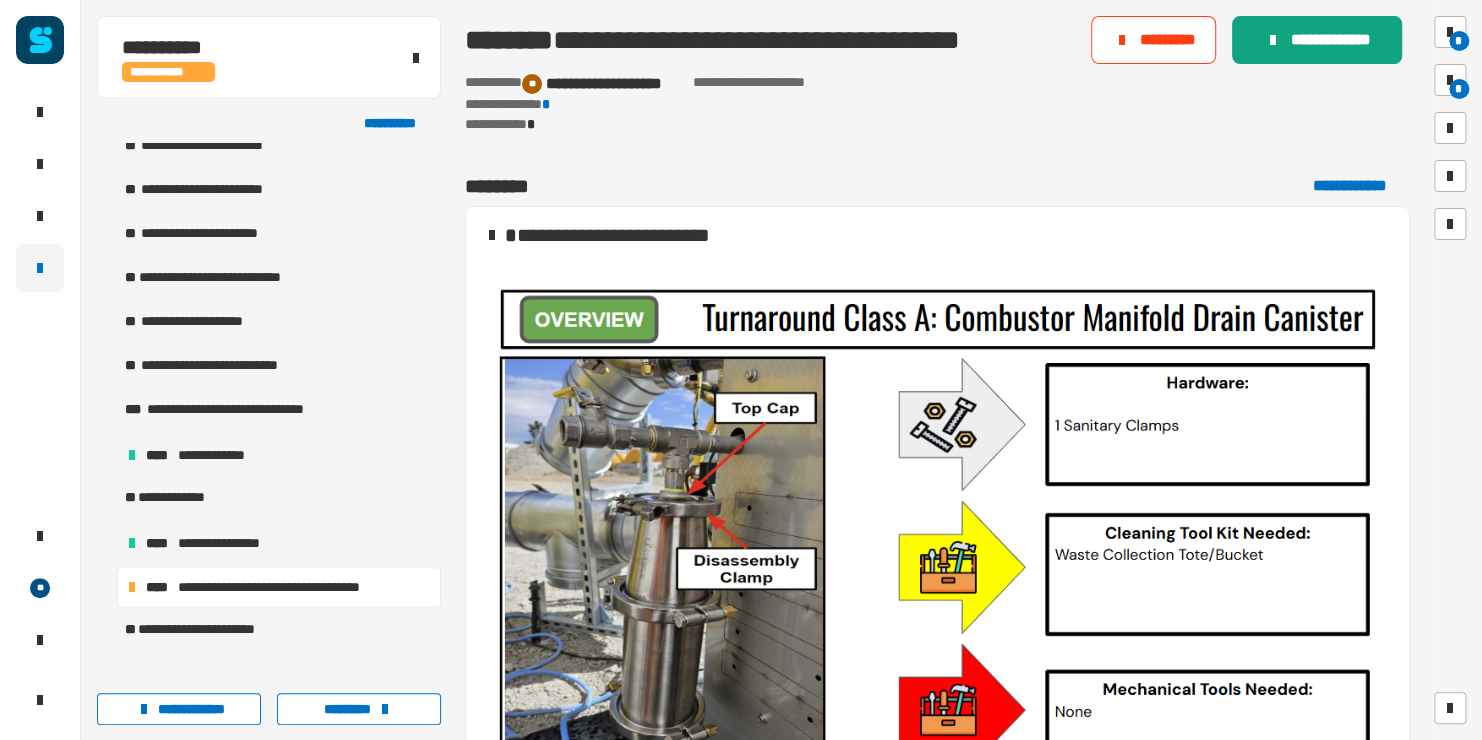 click on "**********" 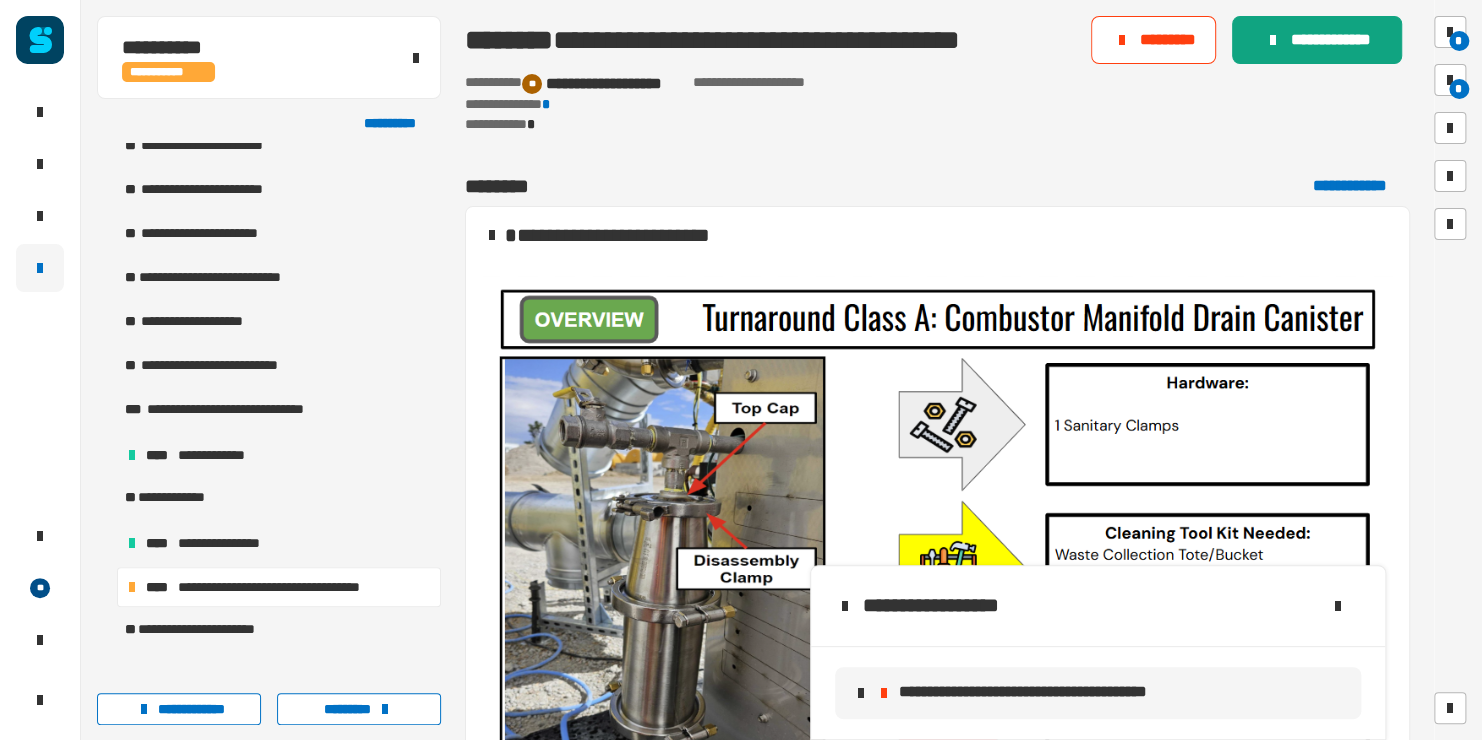click on "**********" 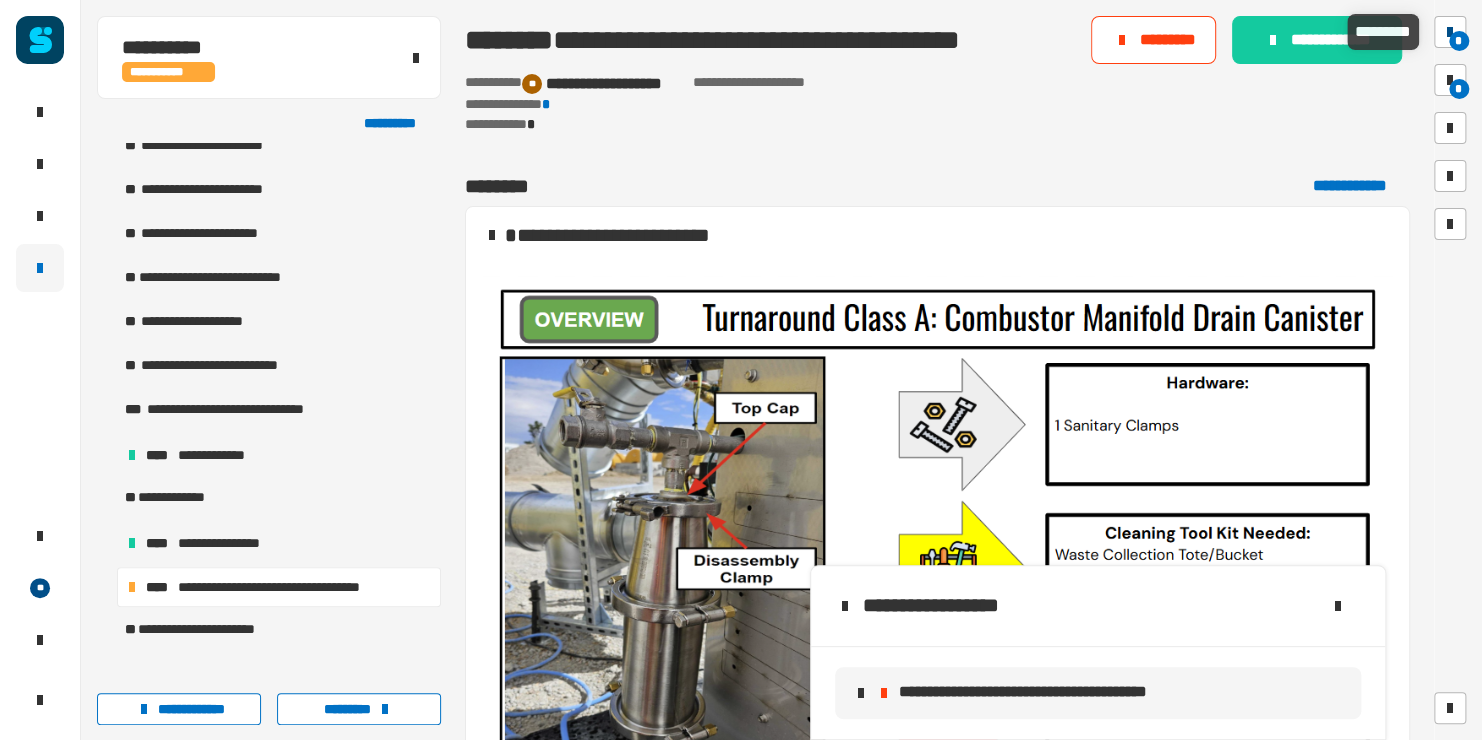 click at bounding box center [1450, 32] 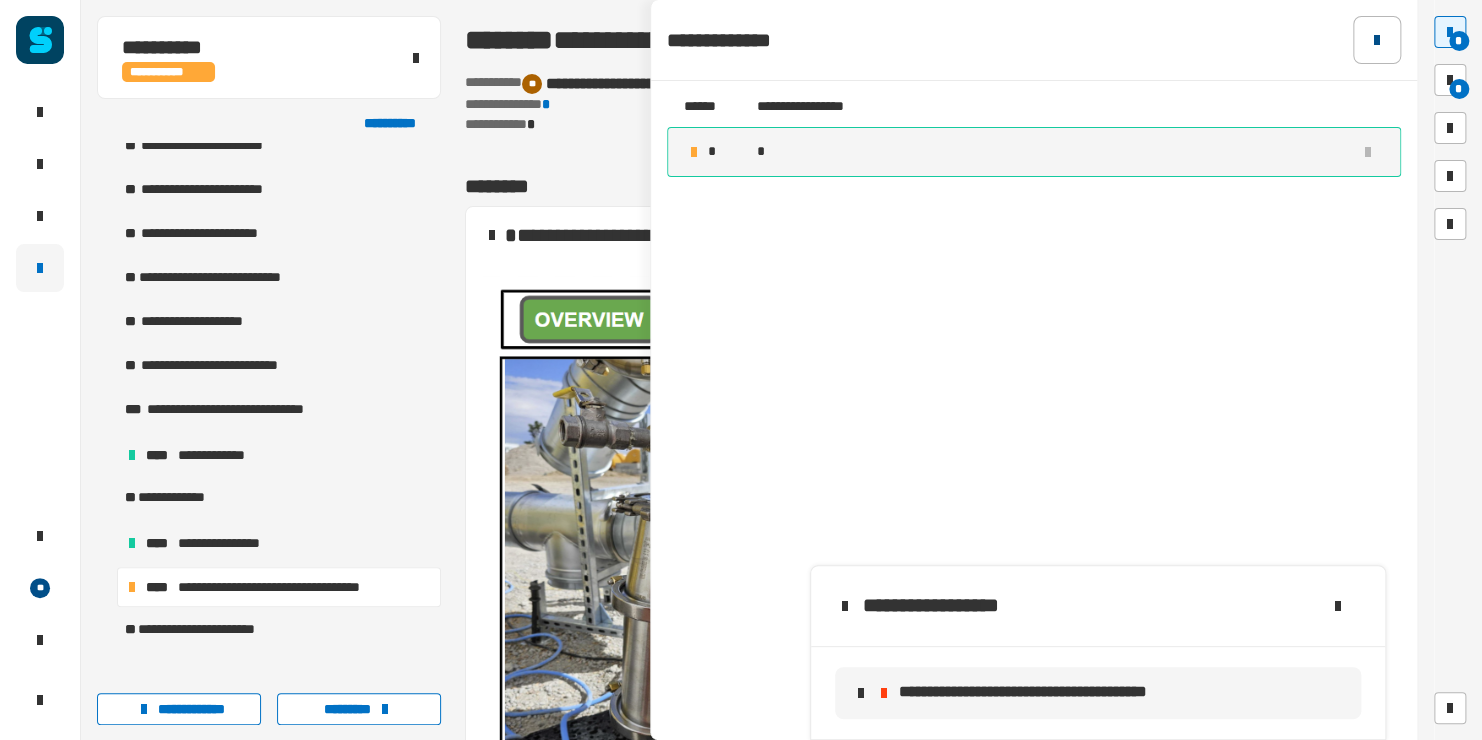 click 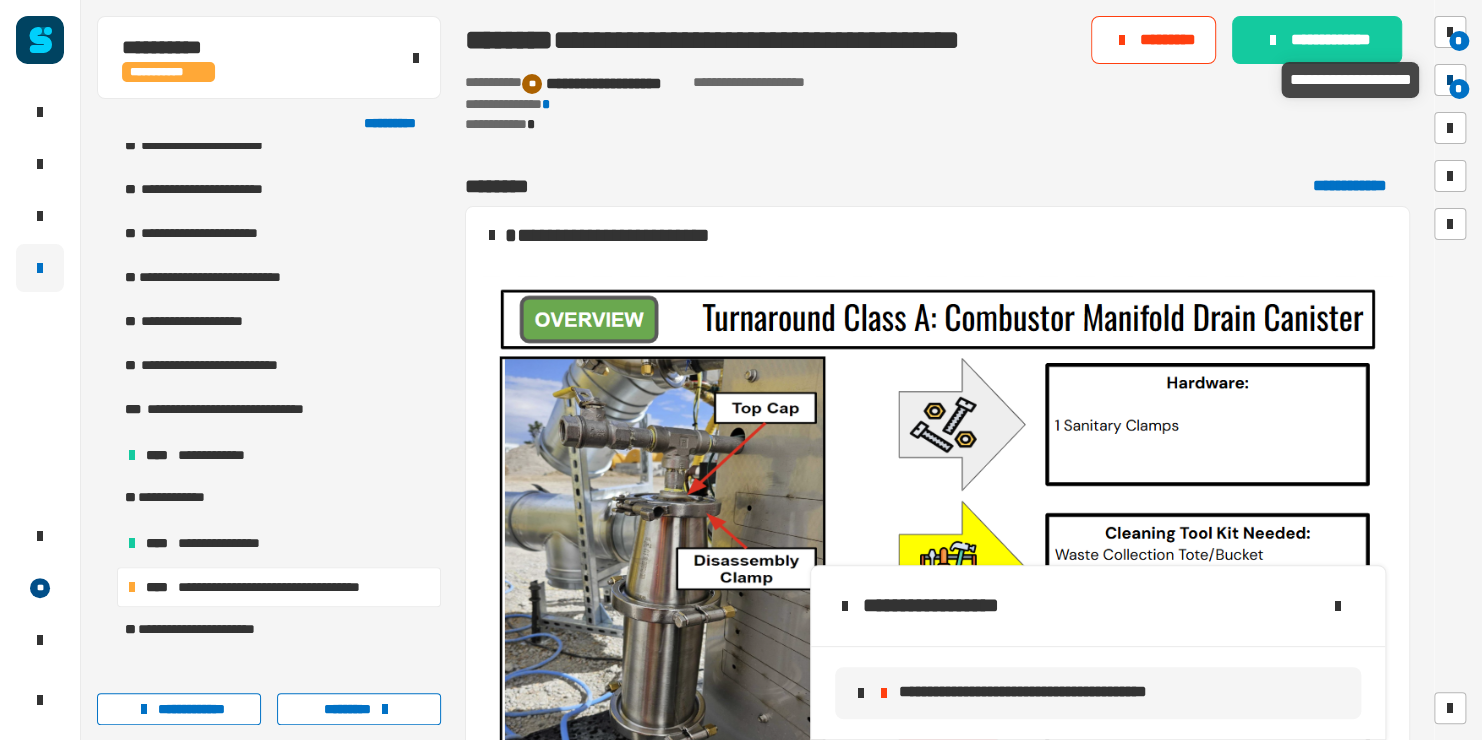 click on "*" at bounding box center [1459, 89] 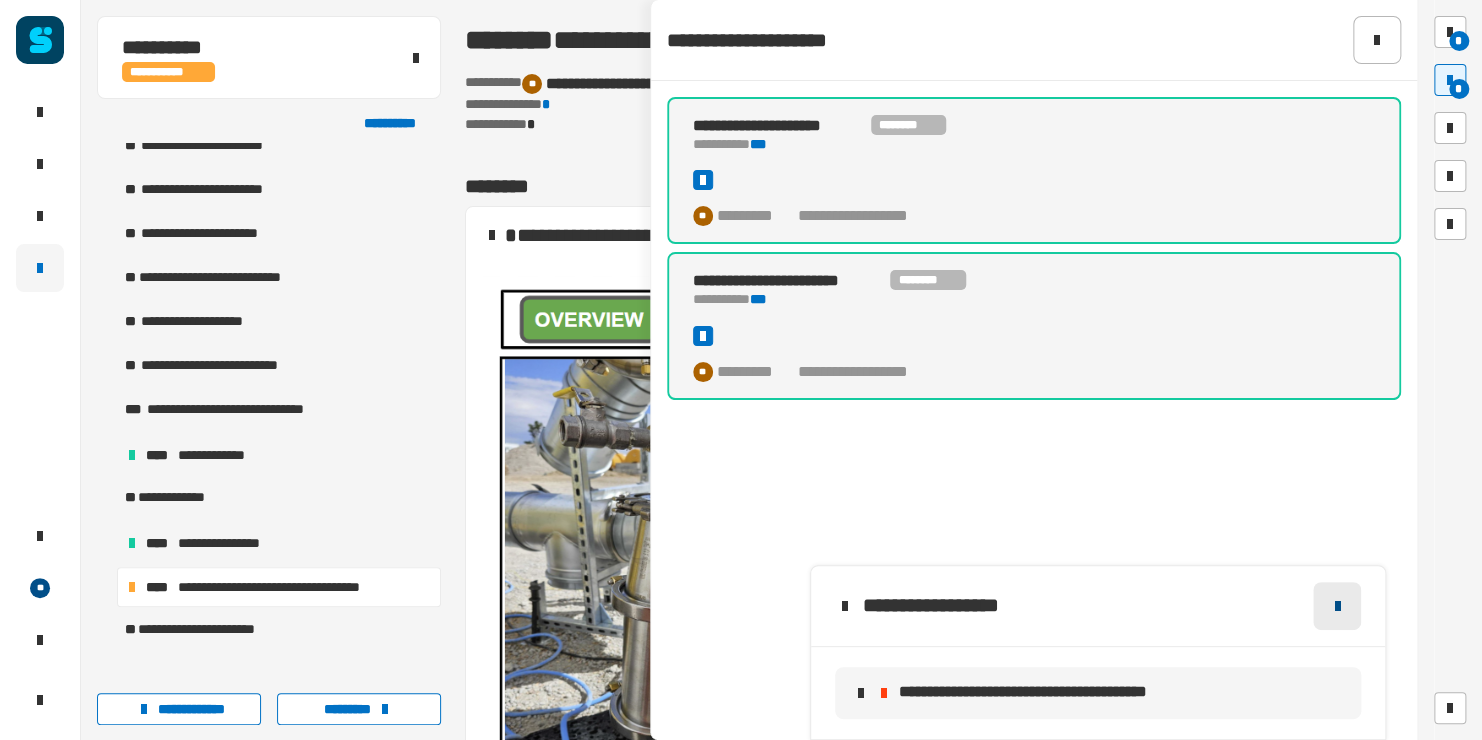 click 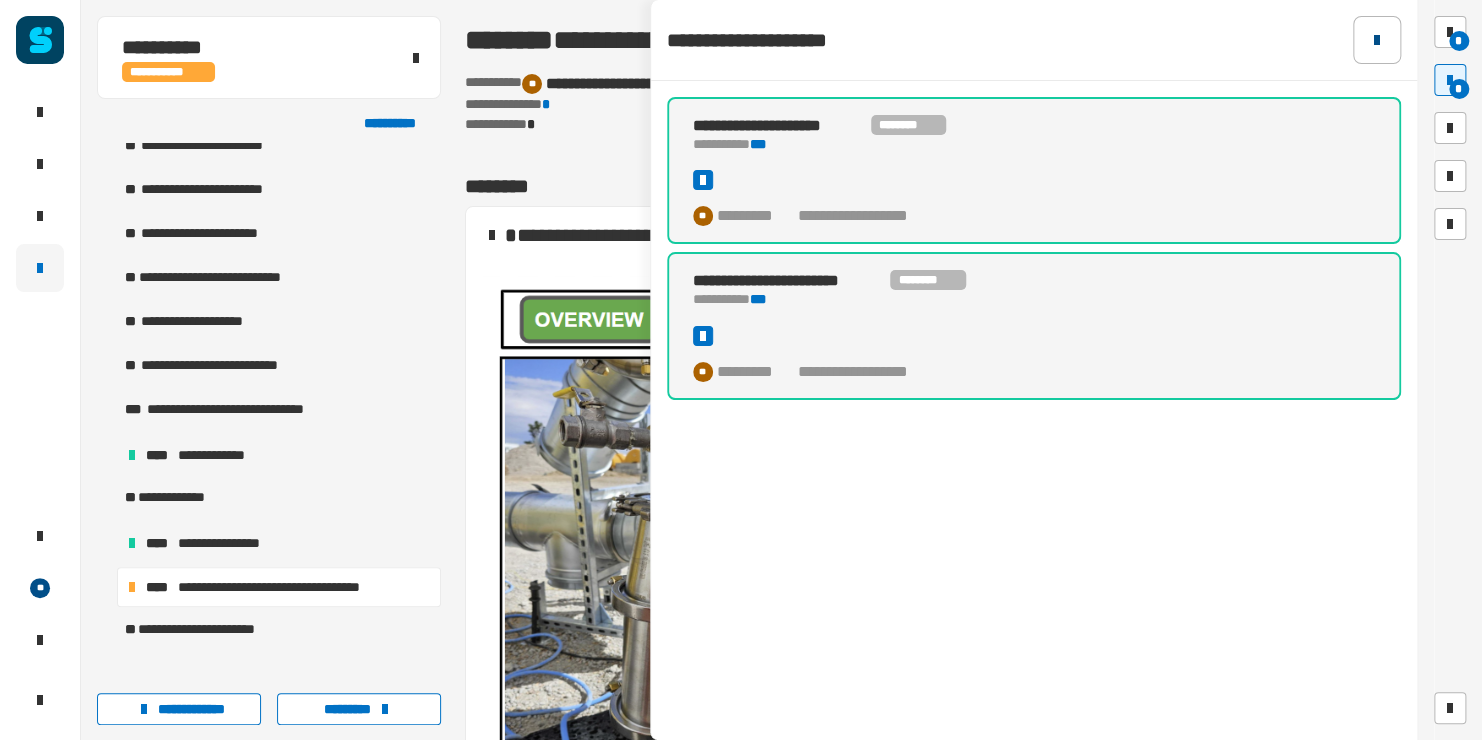 click 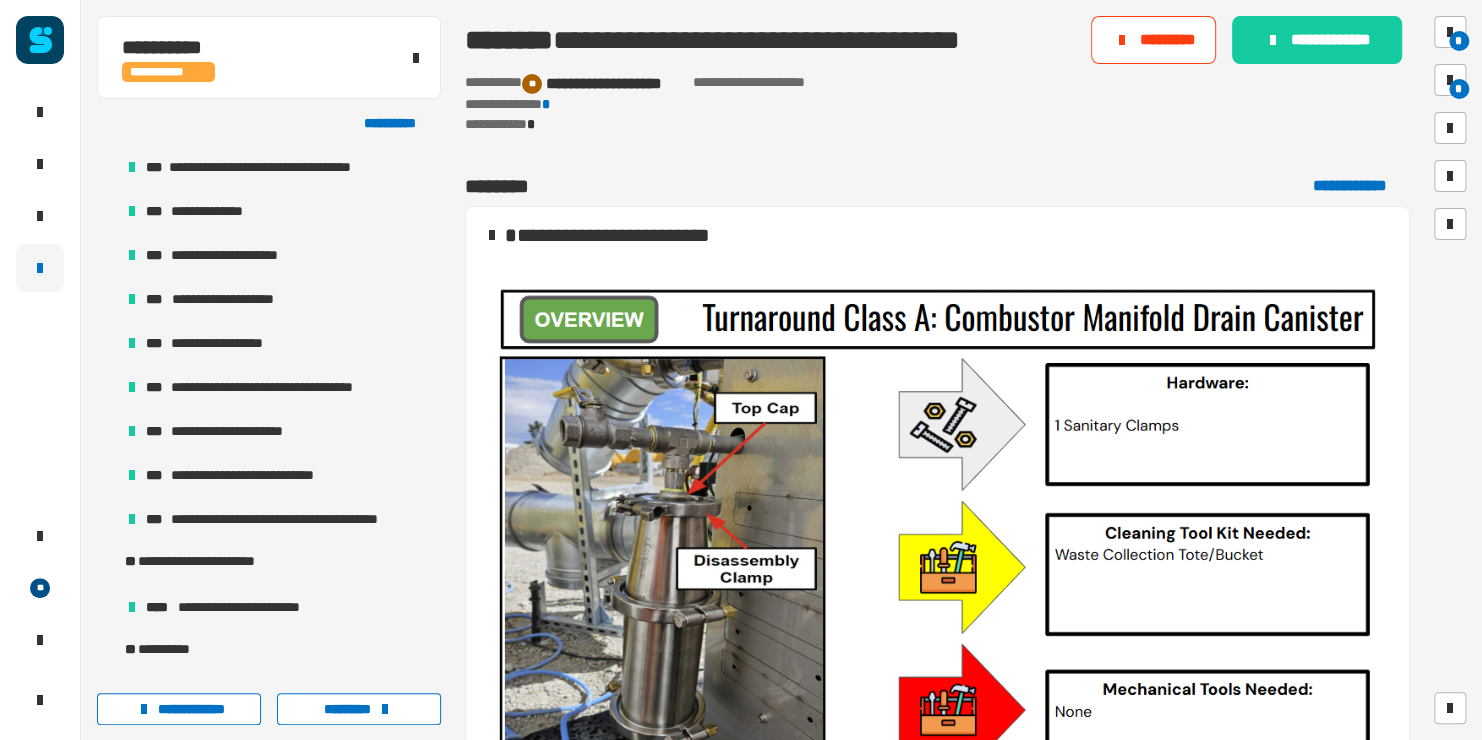 scroll, scrollTop: 0, scrollLeft: 0, axis: both 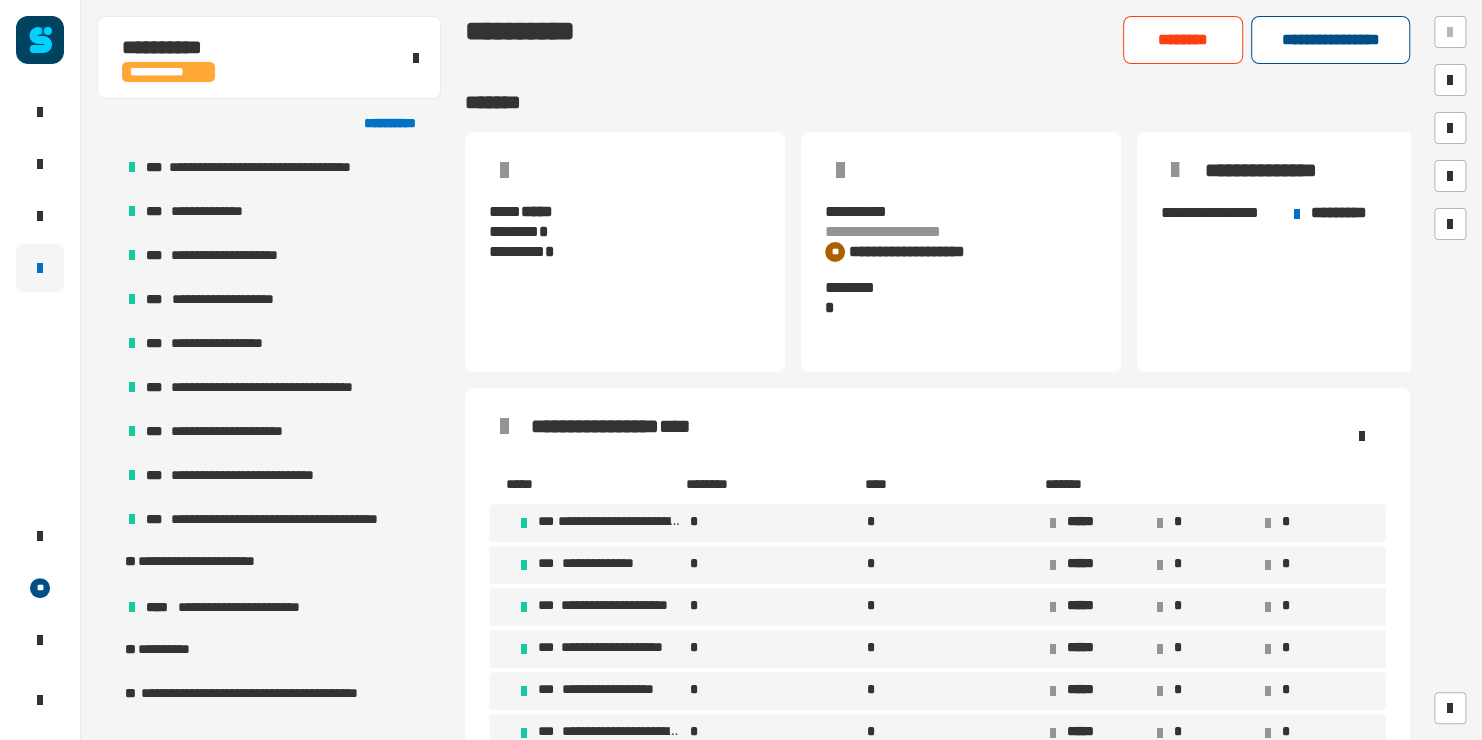 click on "**********" 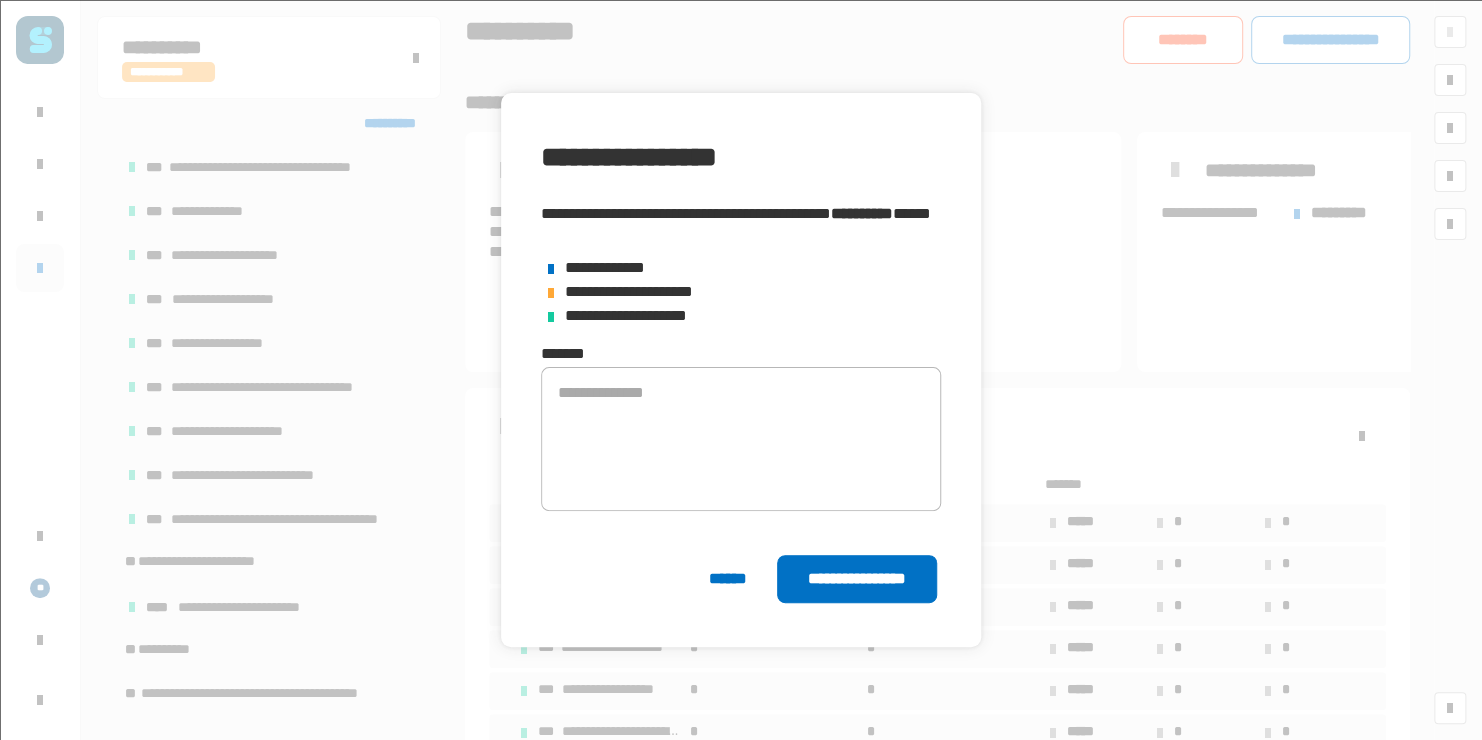 click on "**********" 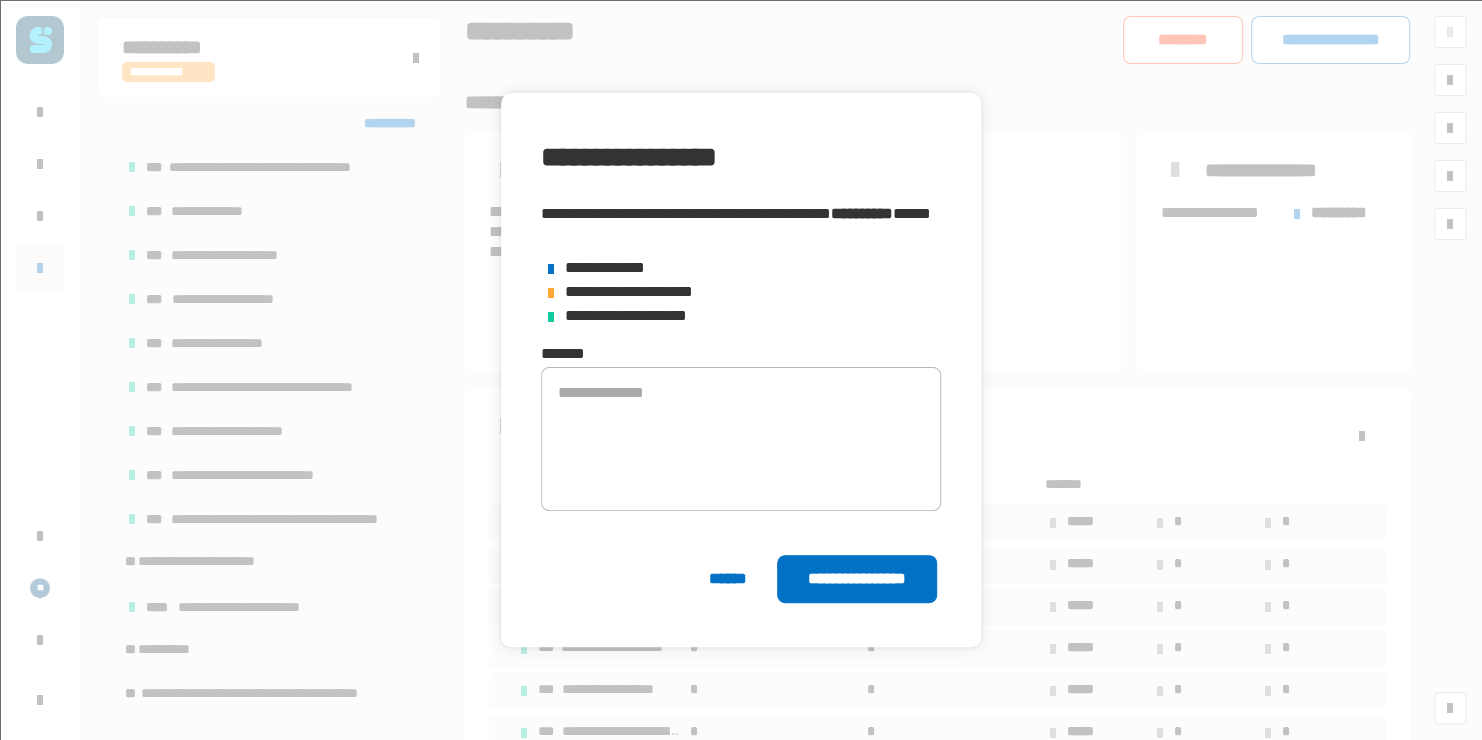 type 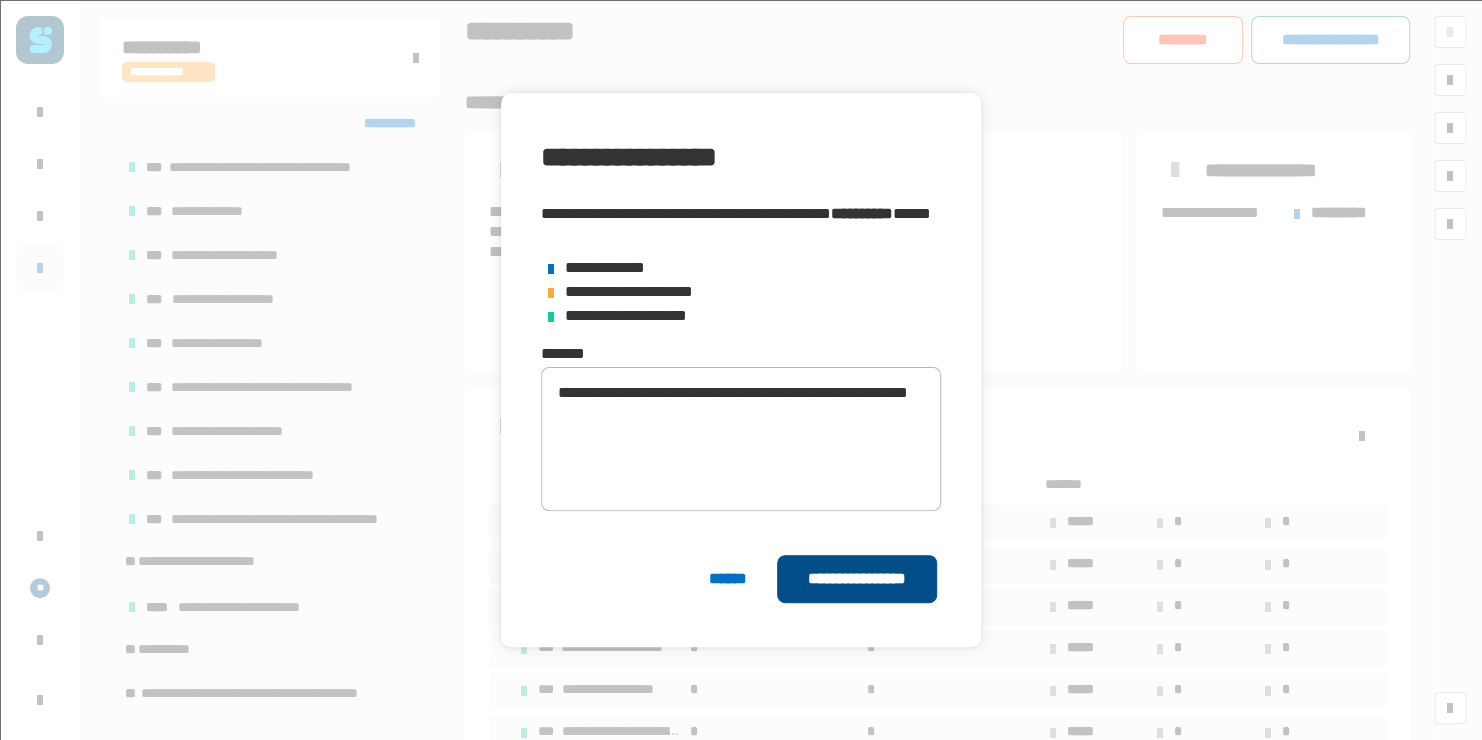 click on "**********" 